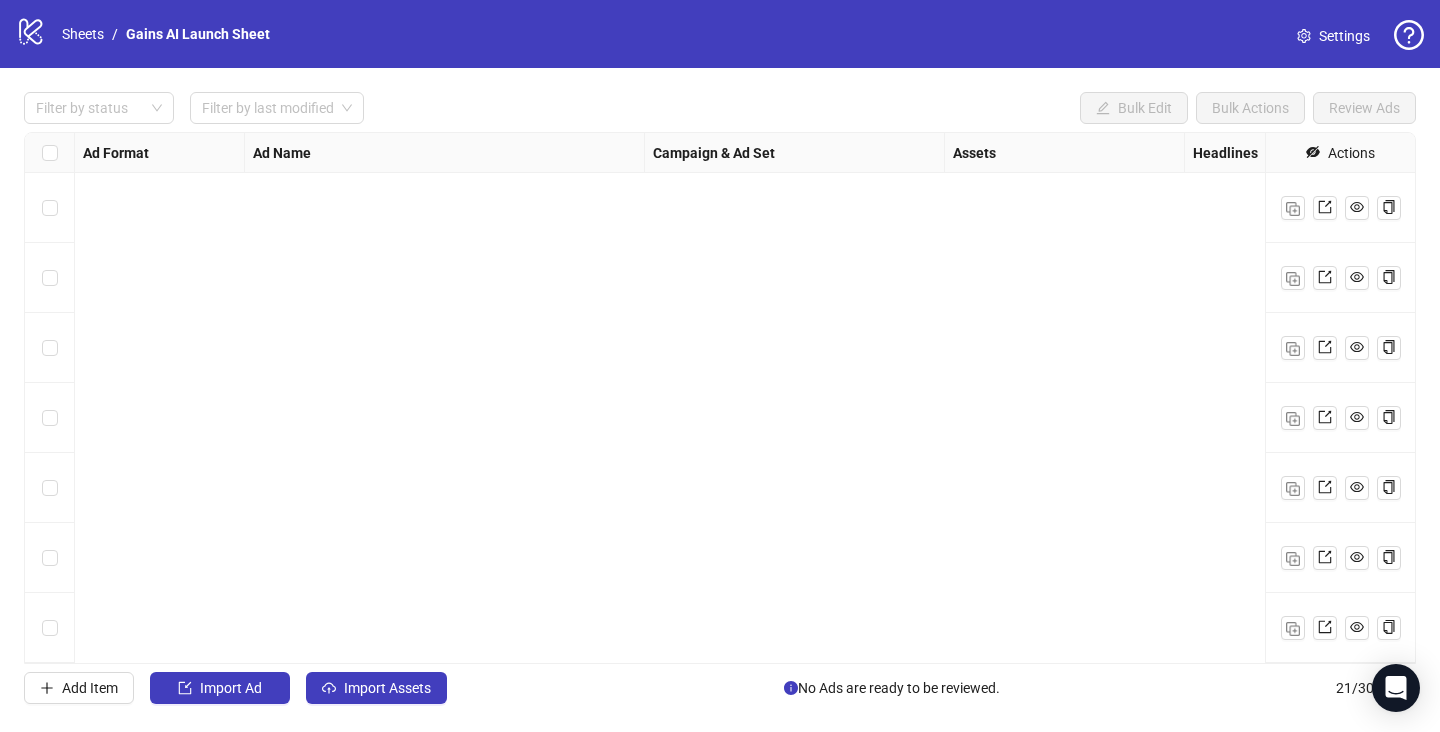scroll, scrollTop: 0, scrollLeft: 0, axis: both 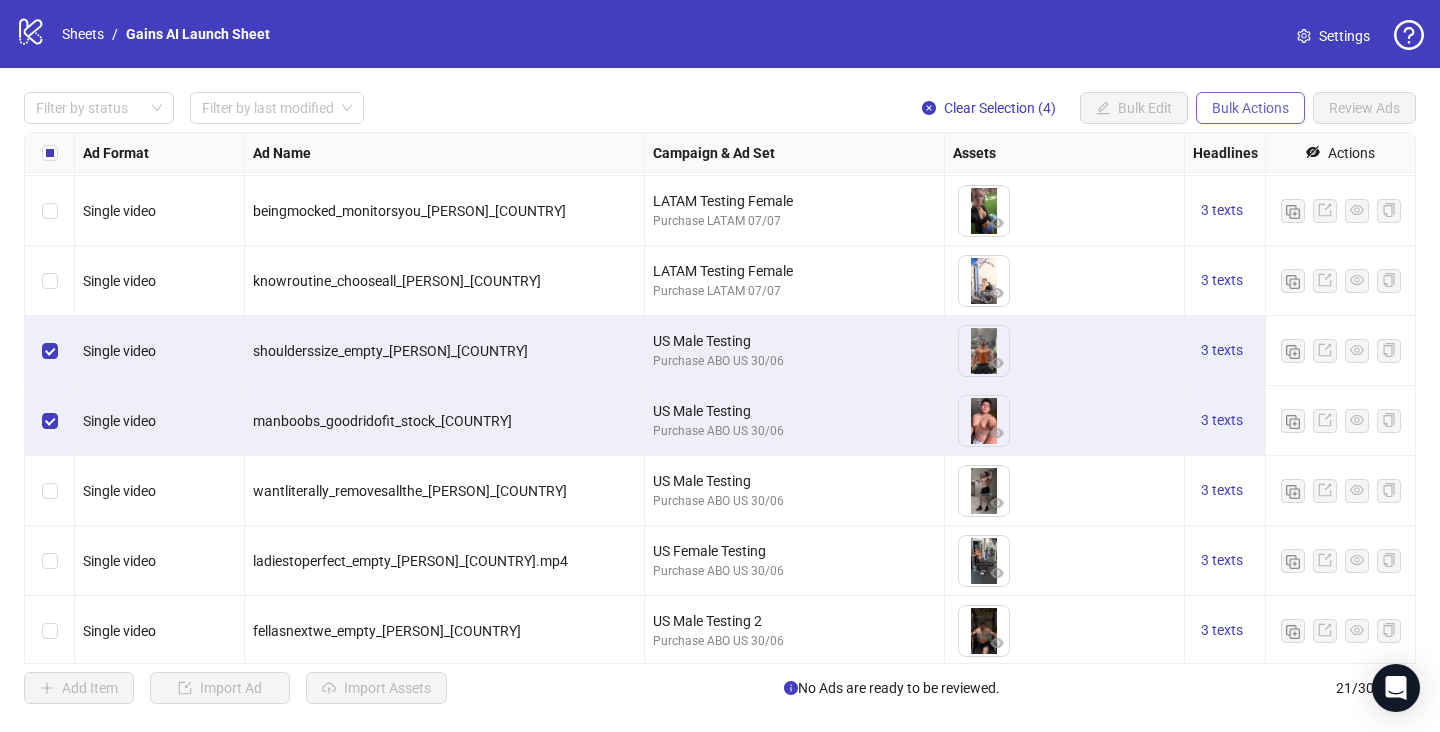 click on "Bulk Actions" at bounding box center (1250, 108) 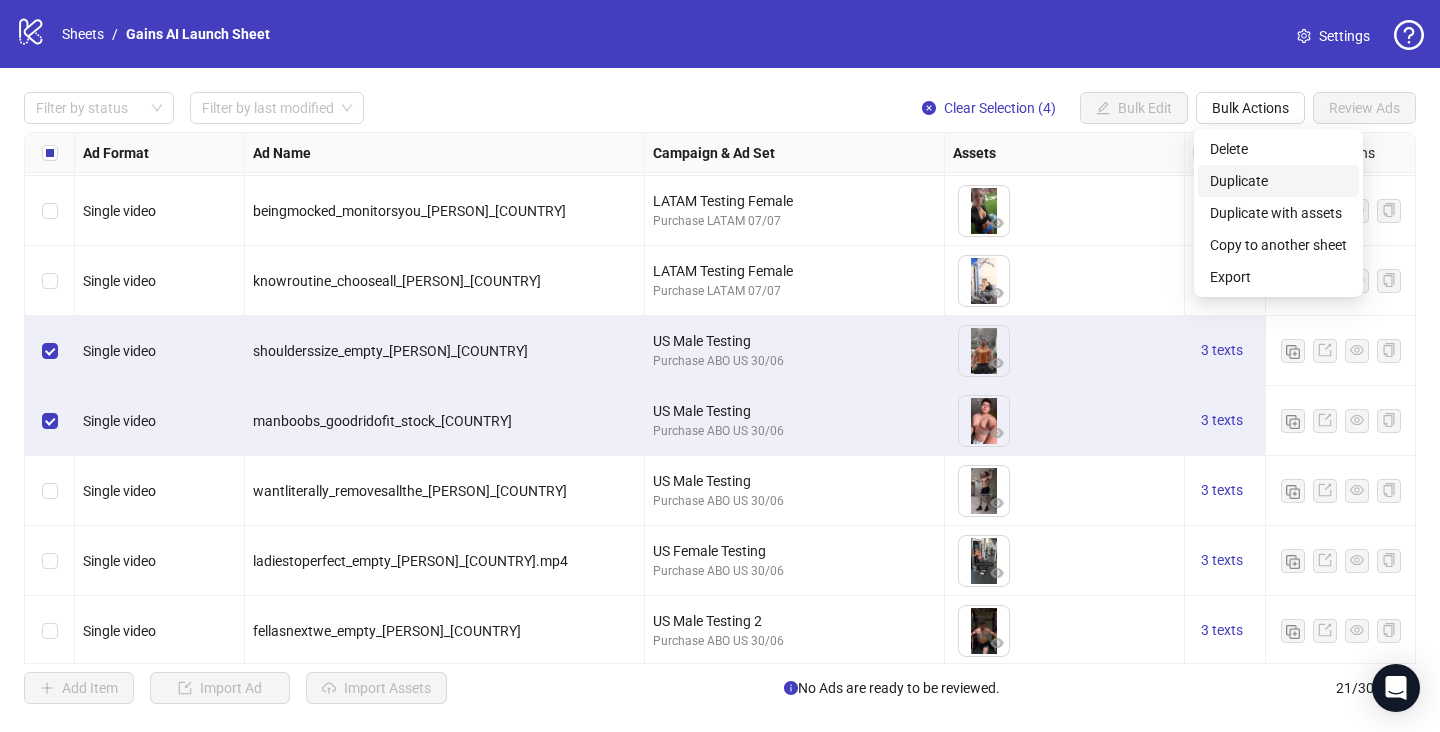 click on "Duplicate" at bounding box center [1278, 181] 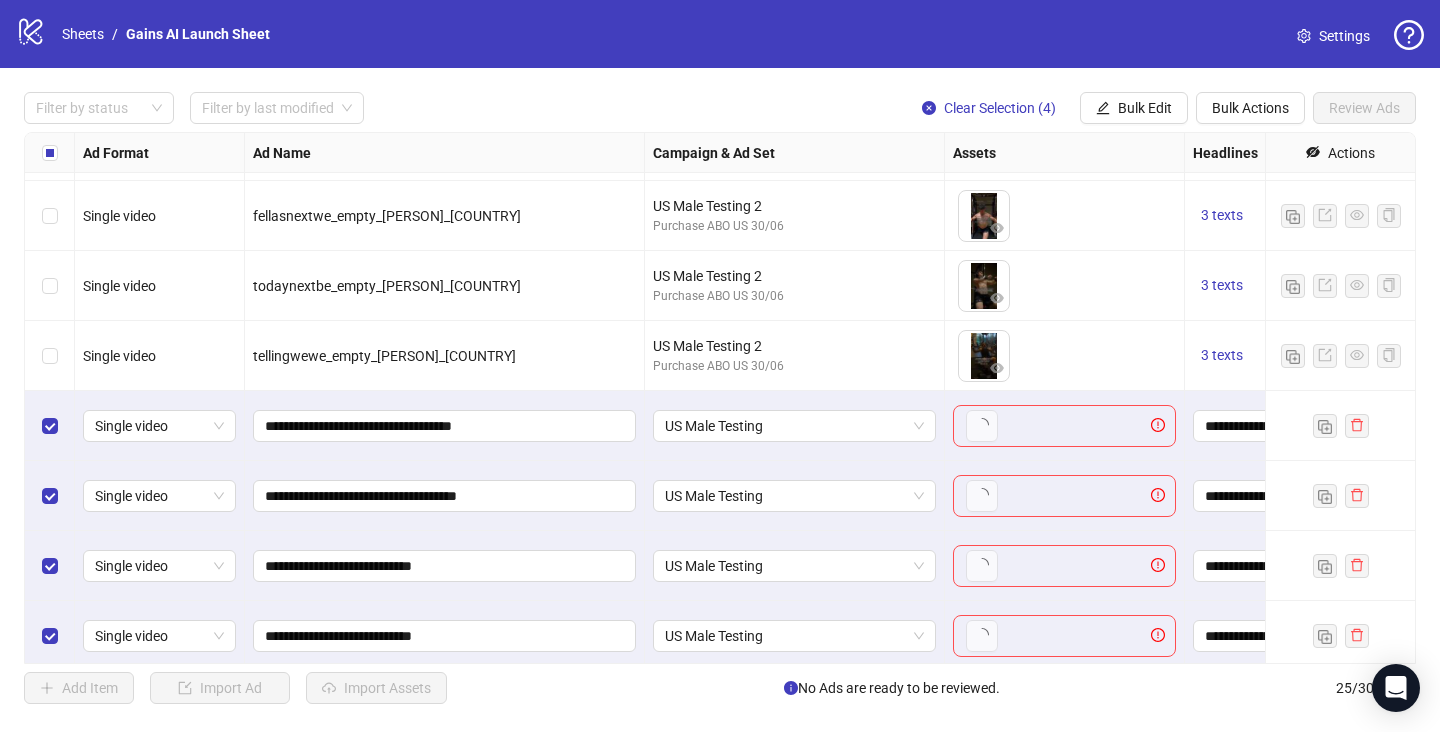 scroll, scrollTop: 1260, scrollLeft: 0, axis: vertical 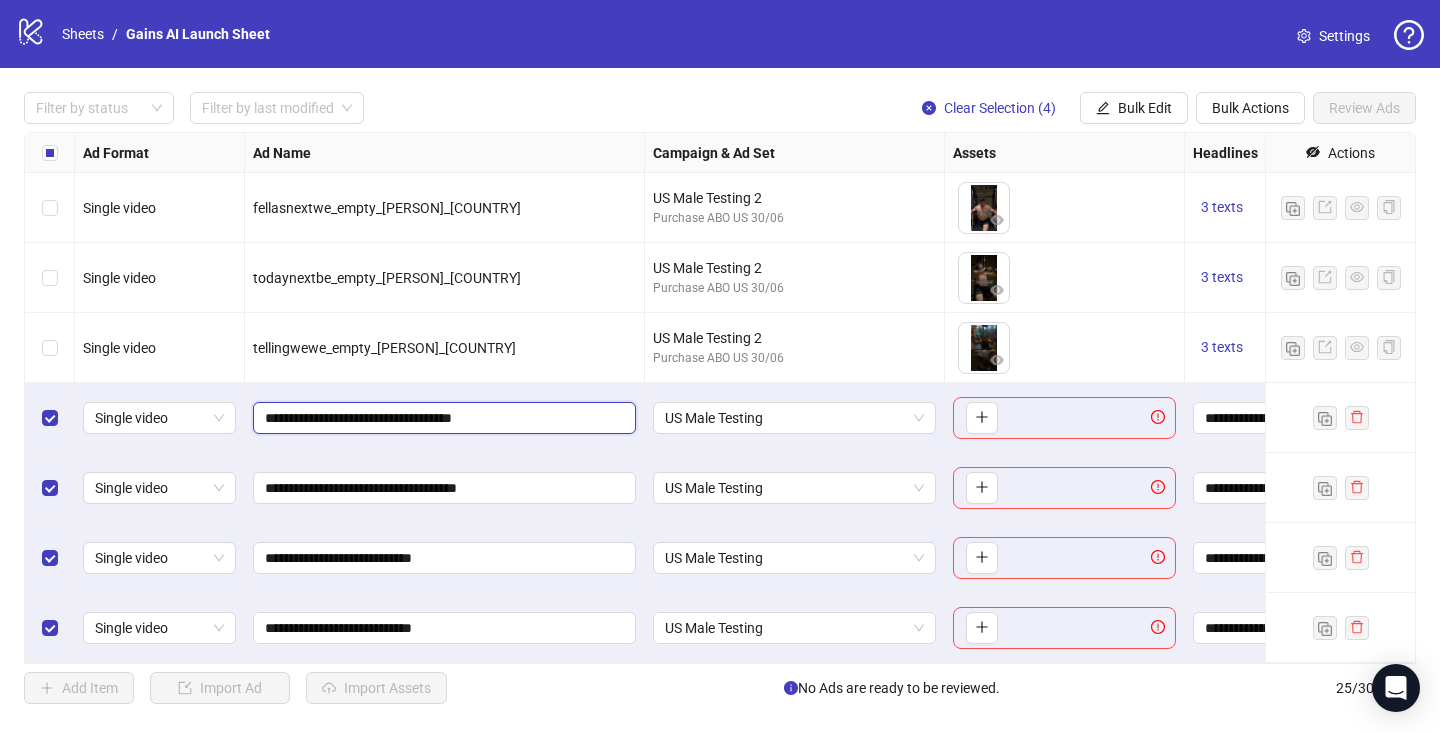 click on "**********" at bounding box center [442, 418] 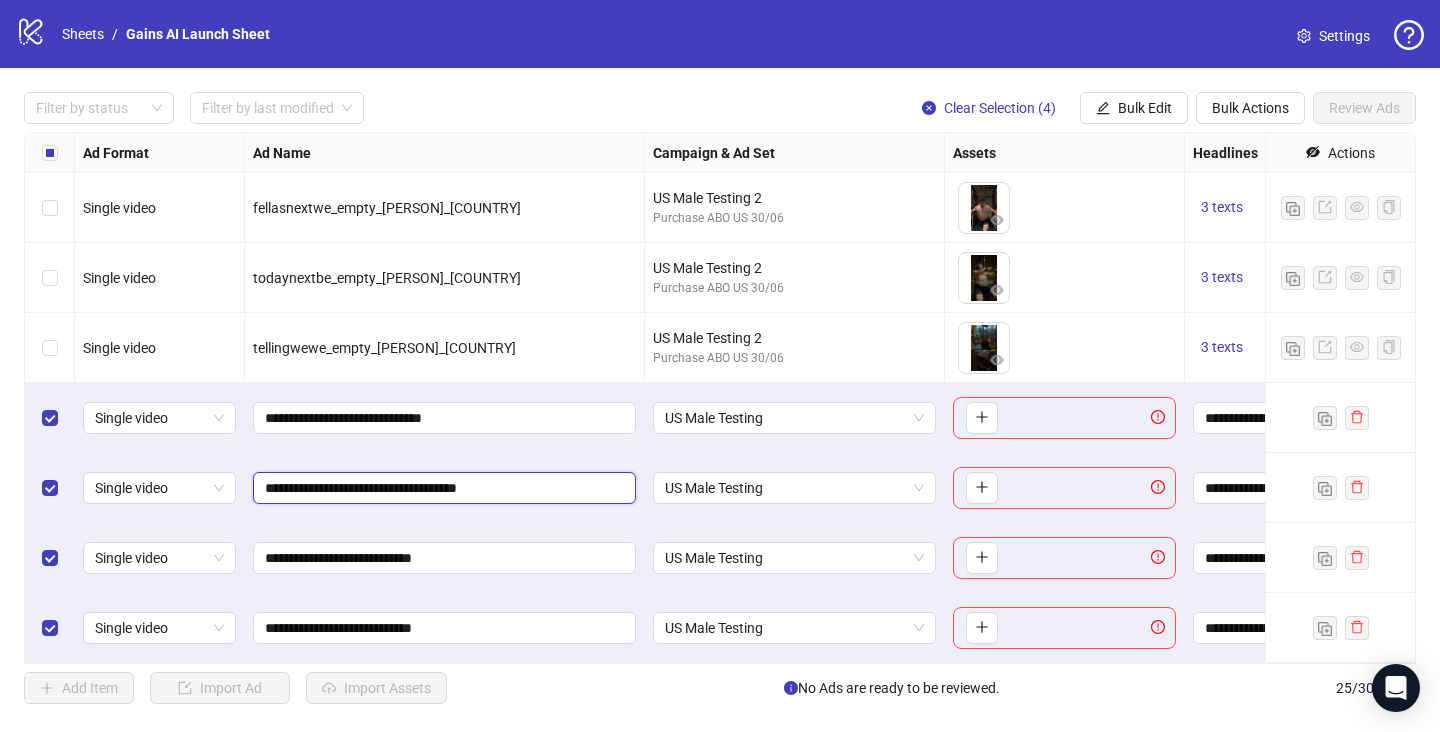 click on "**********" at bounding box center [442, 488] 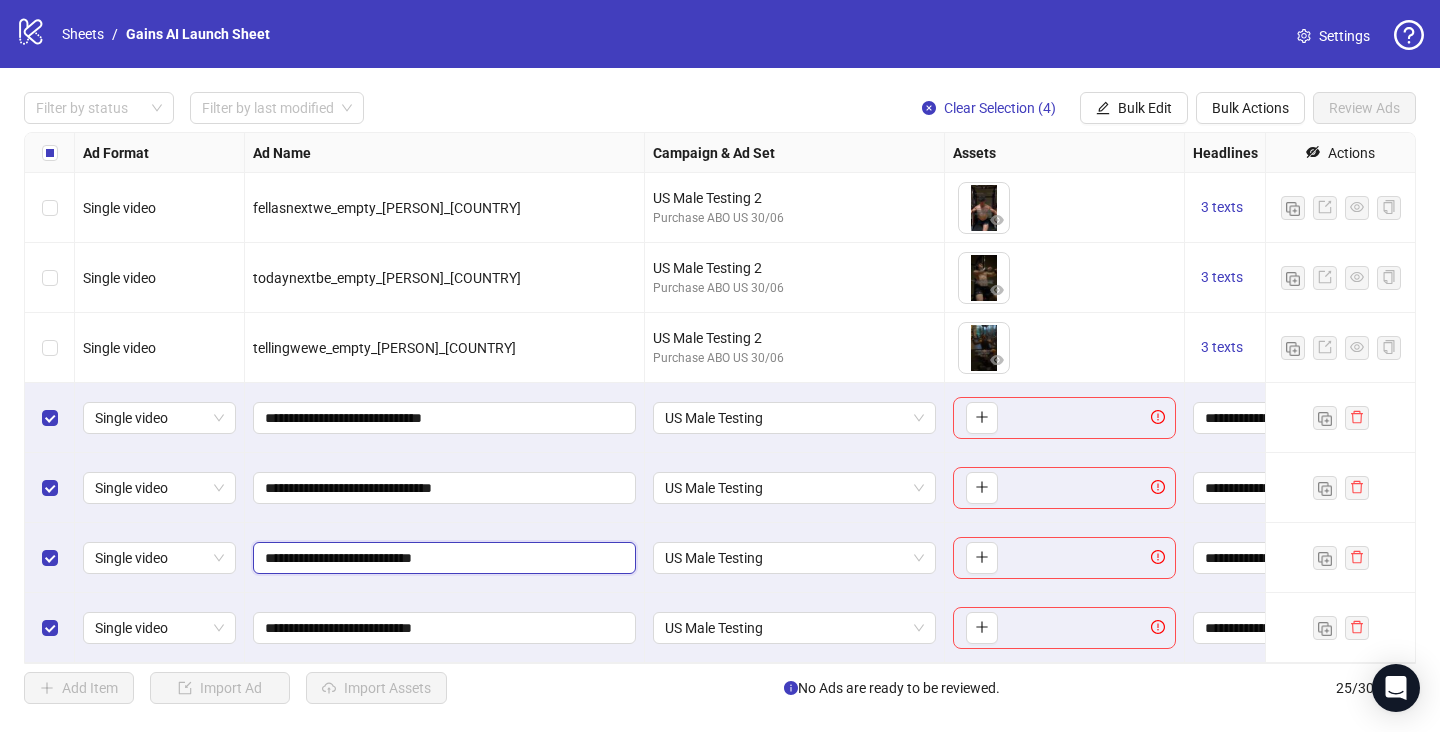 click on "**********" at bounding box center [442, 558] 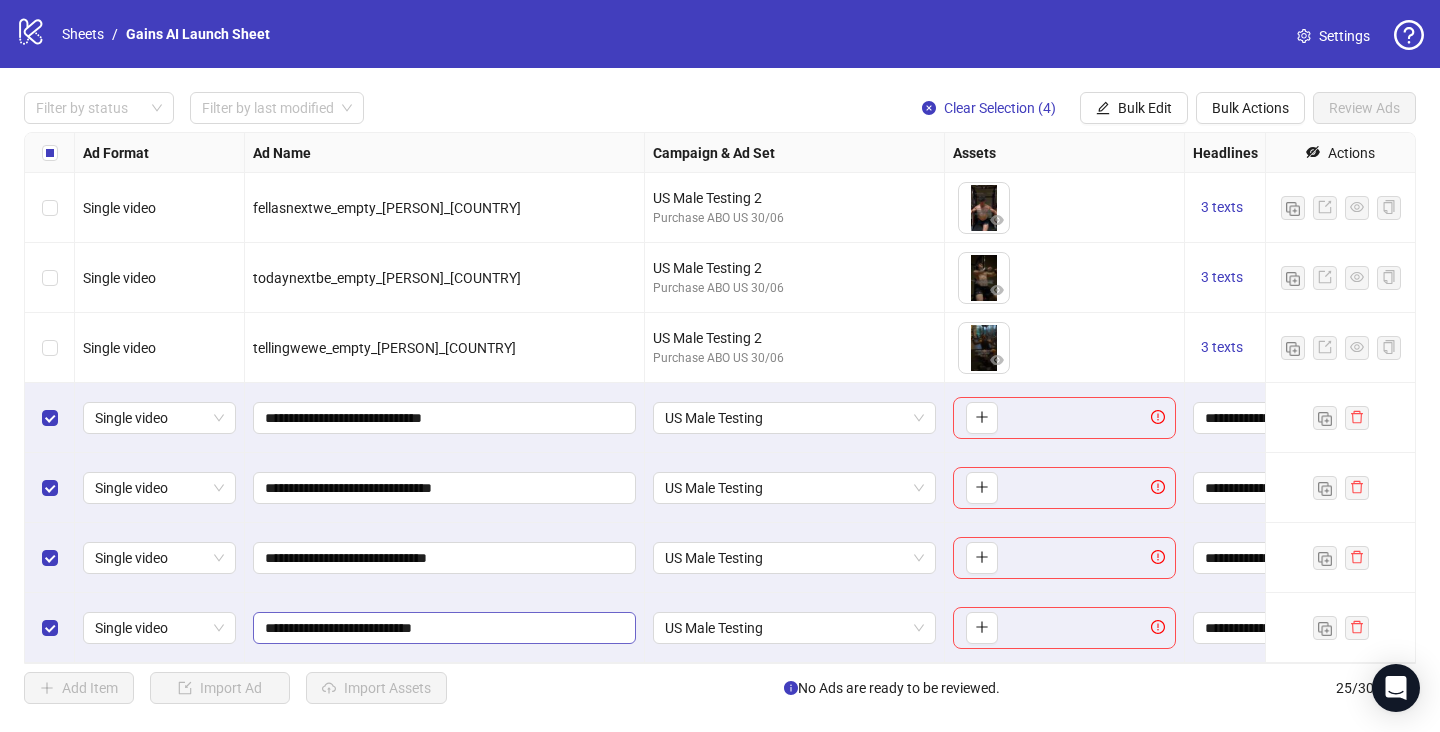 click on "**********" at bounding box center (444, 628) 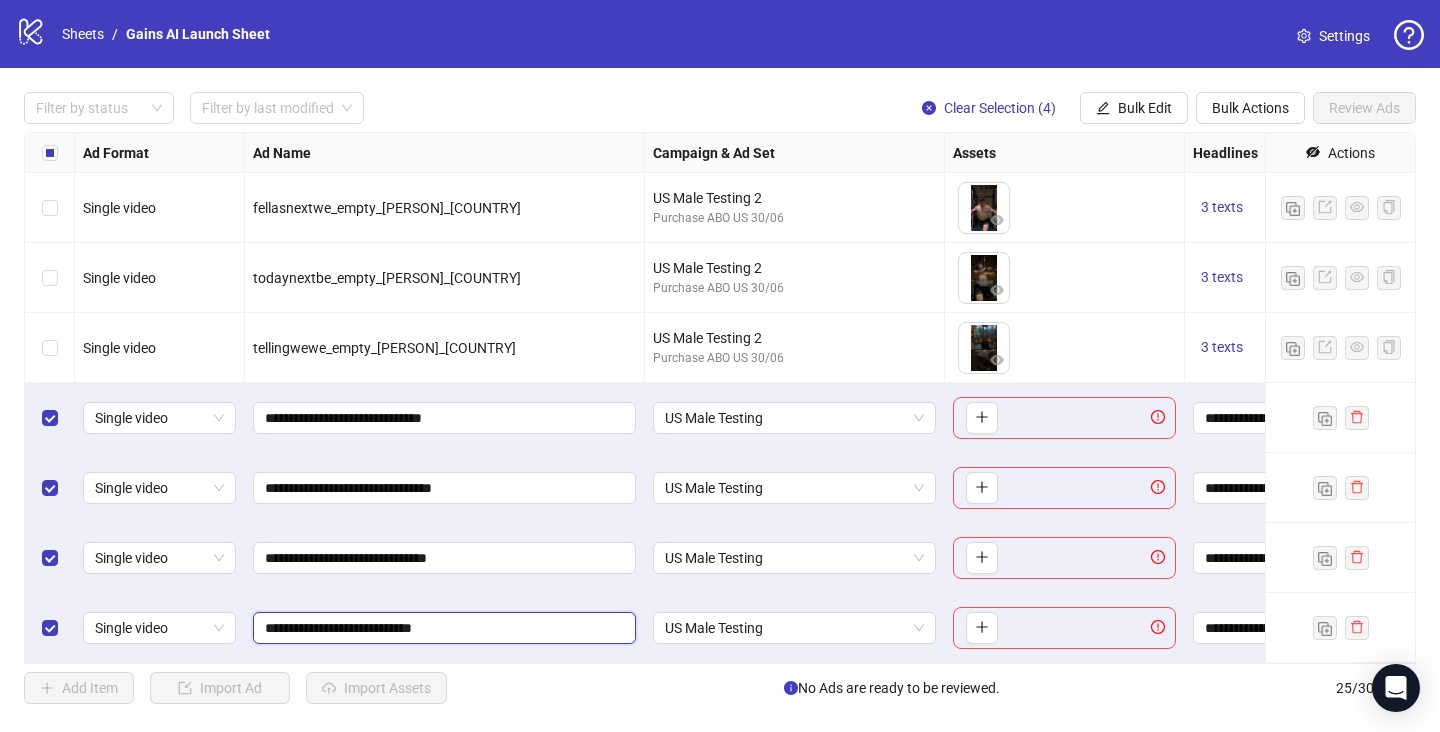 click on "**********" at bounding box center [442, 628] 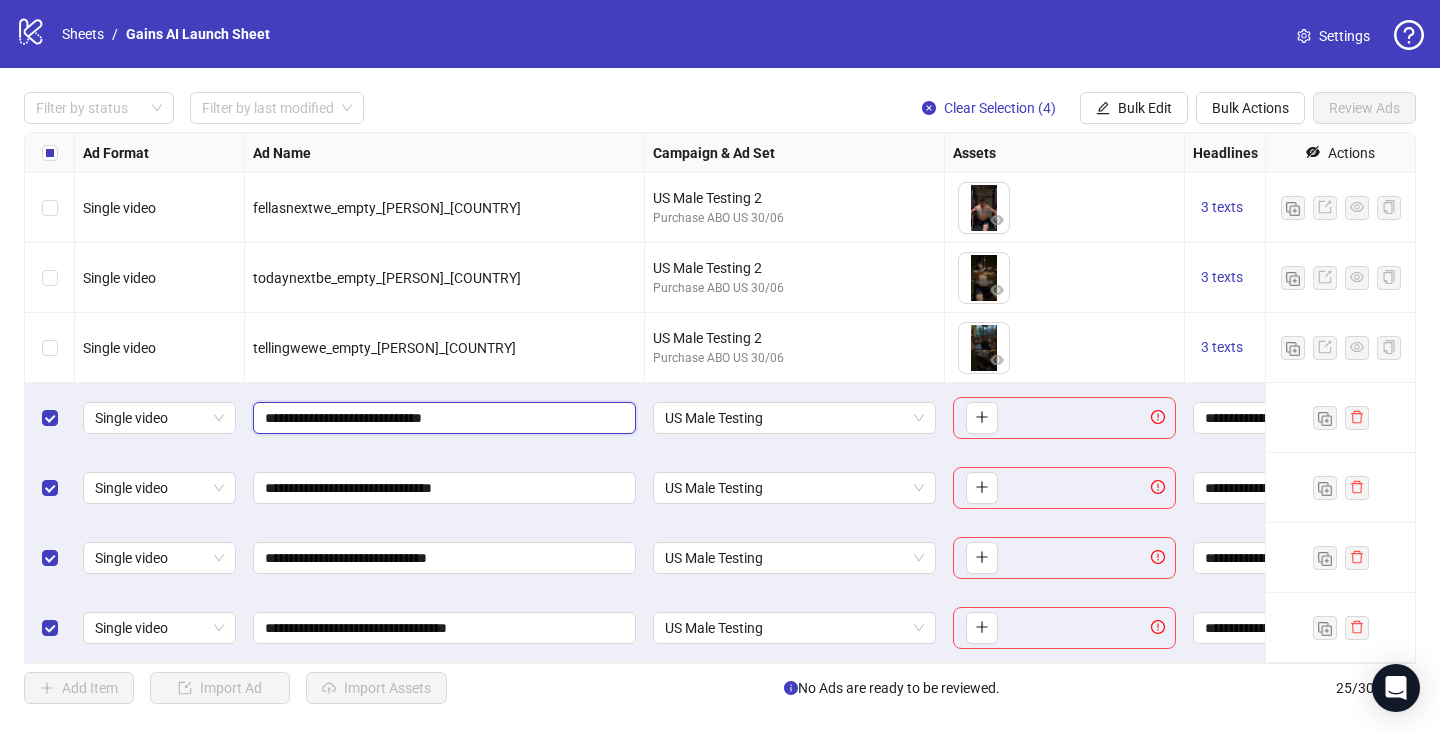 click on "**********" at bounding box center [442, 418] 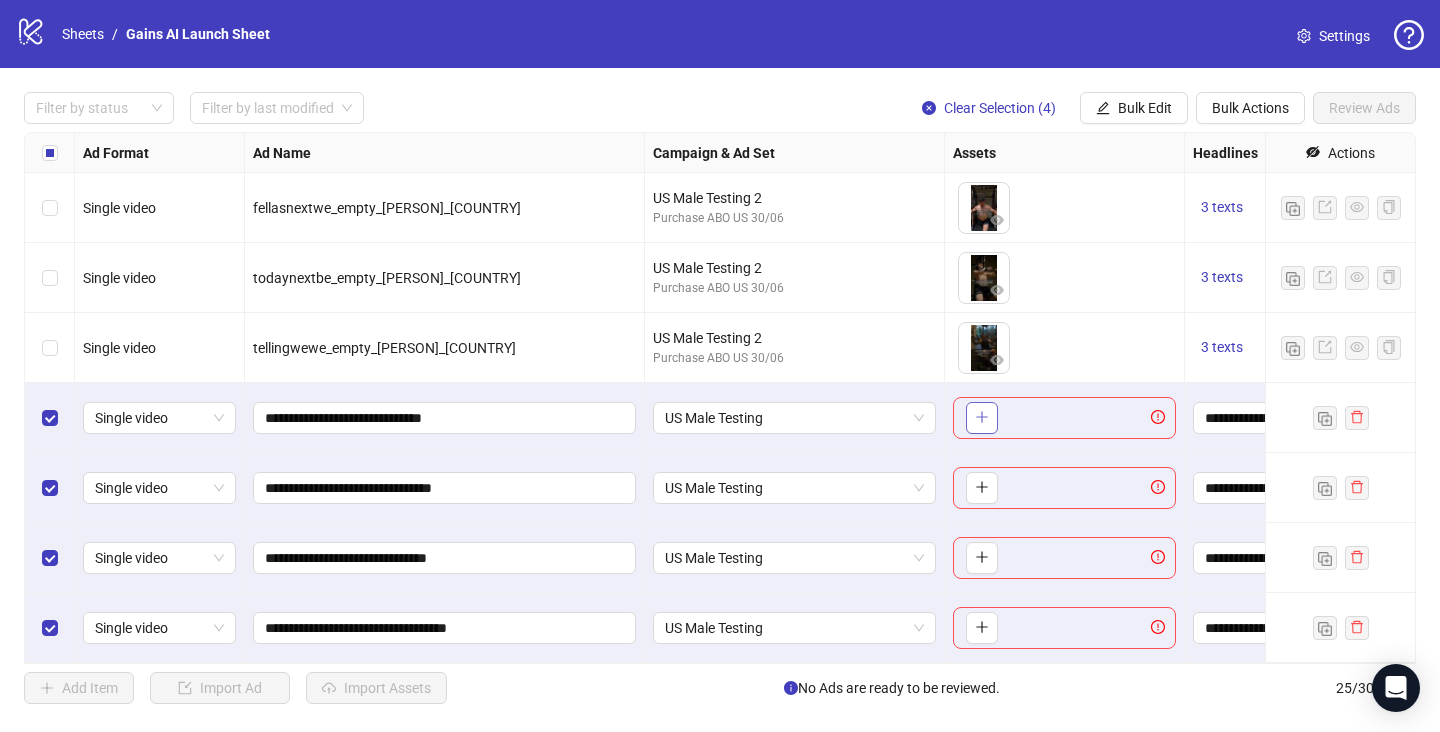 click at bounding box center [982, 418] 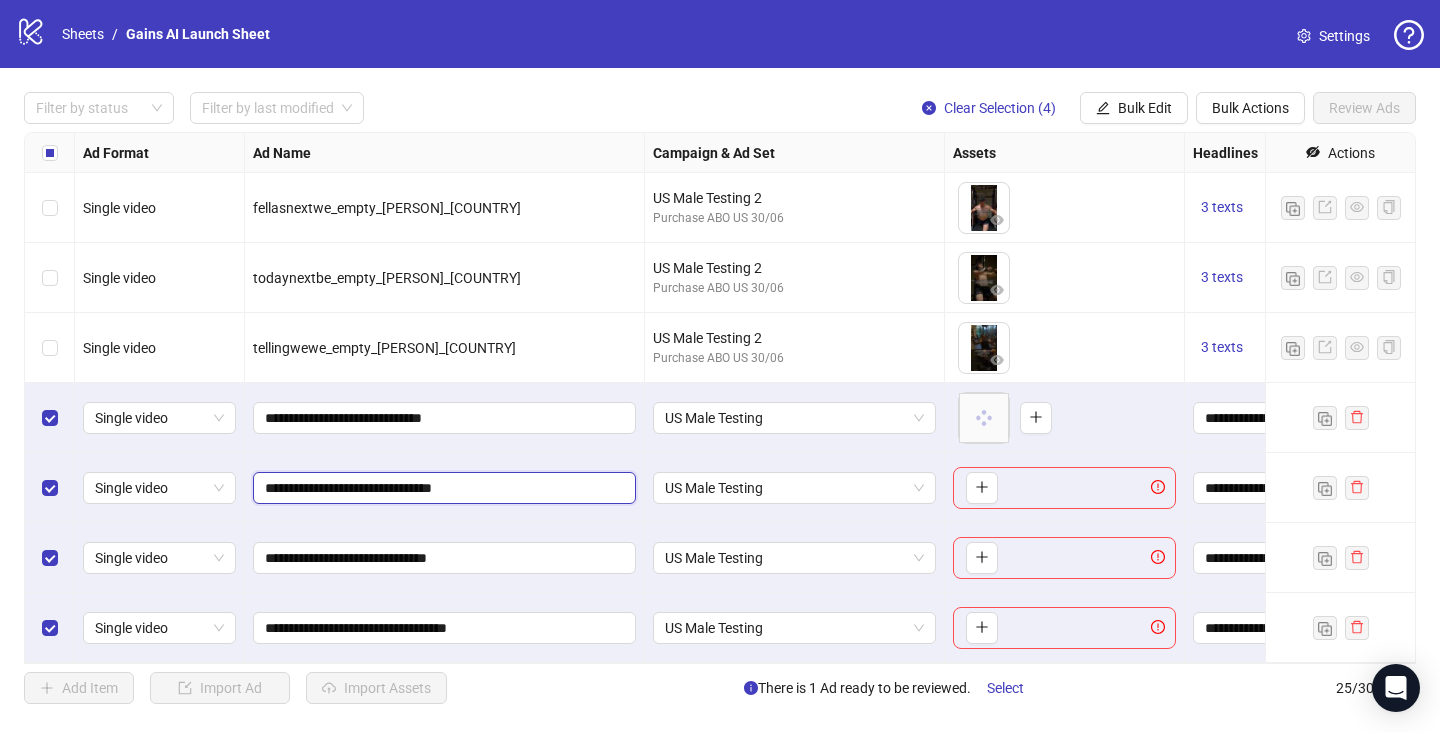 click on "**********" at bounding box center [442, 488] 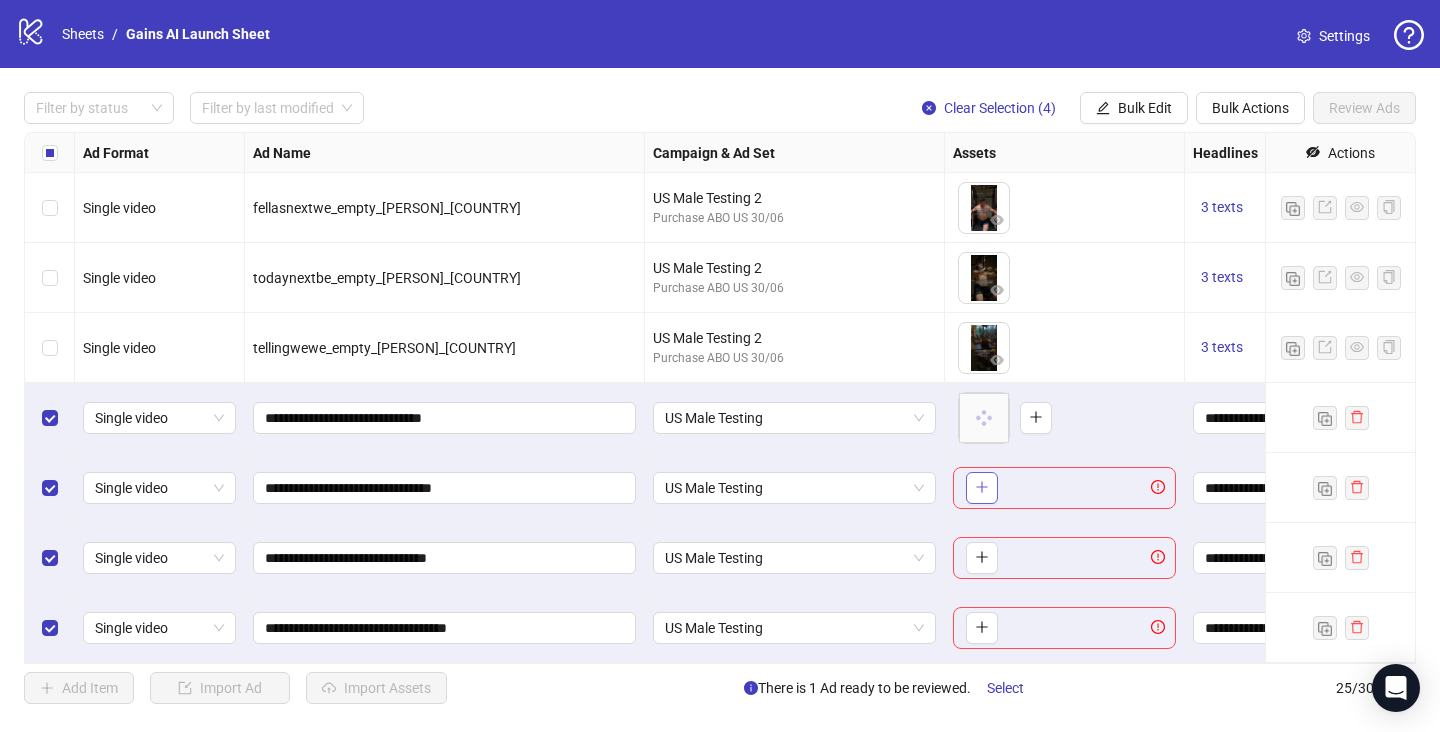 click at bounding box center [982, 488] 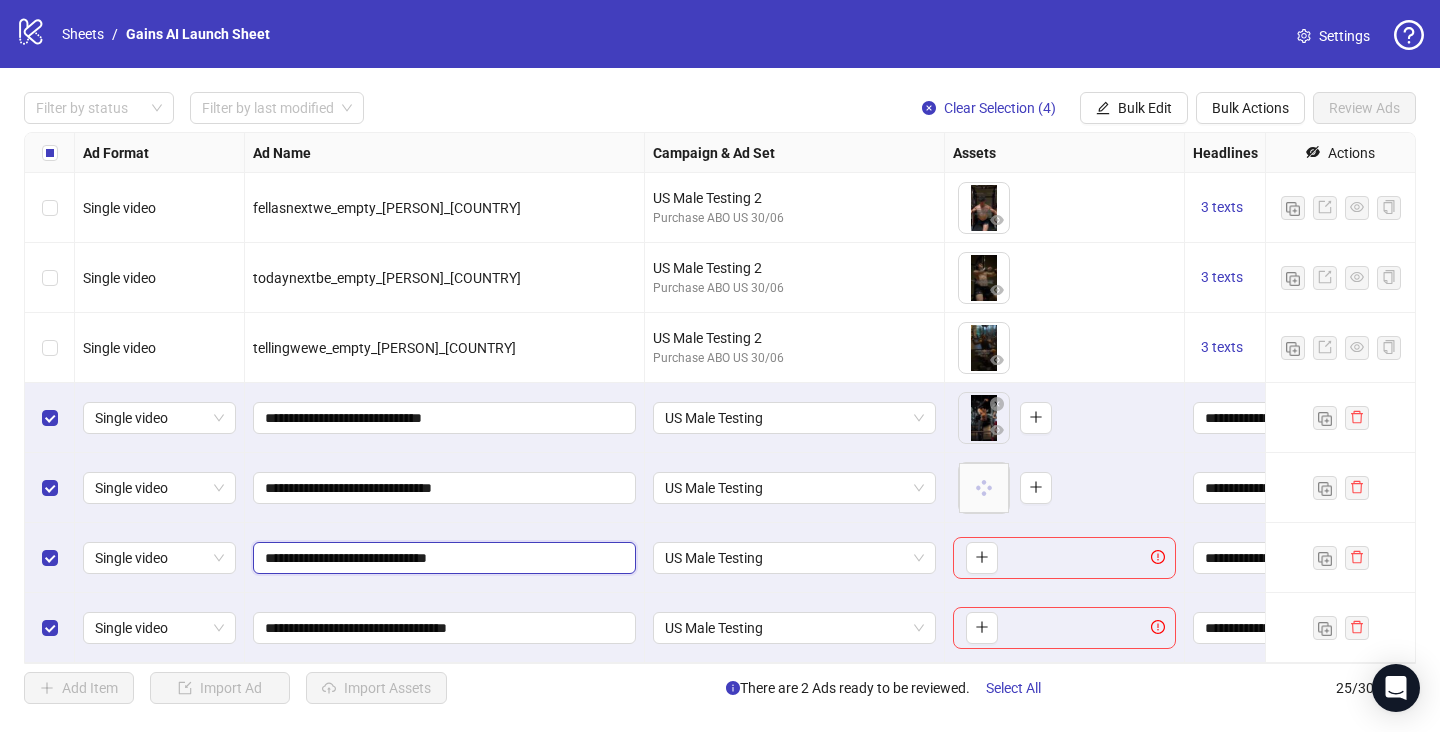 click on "**********" at bounding box center [442, 558] 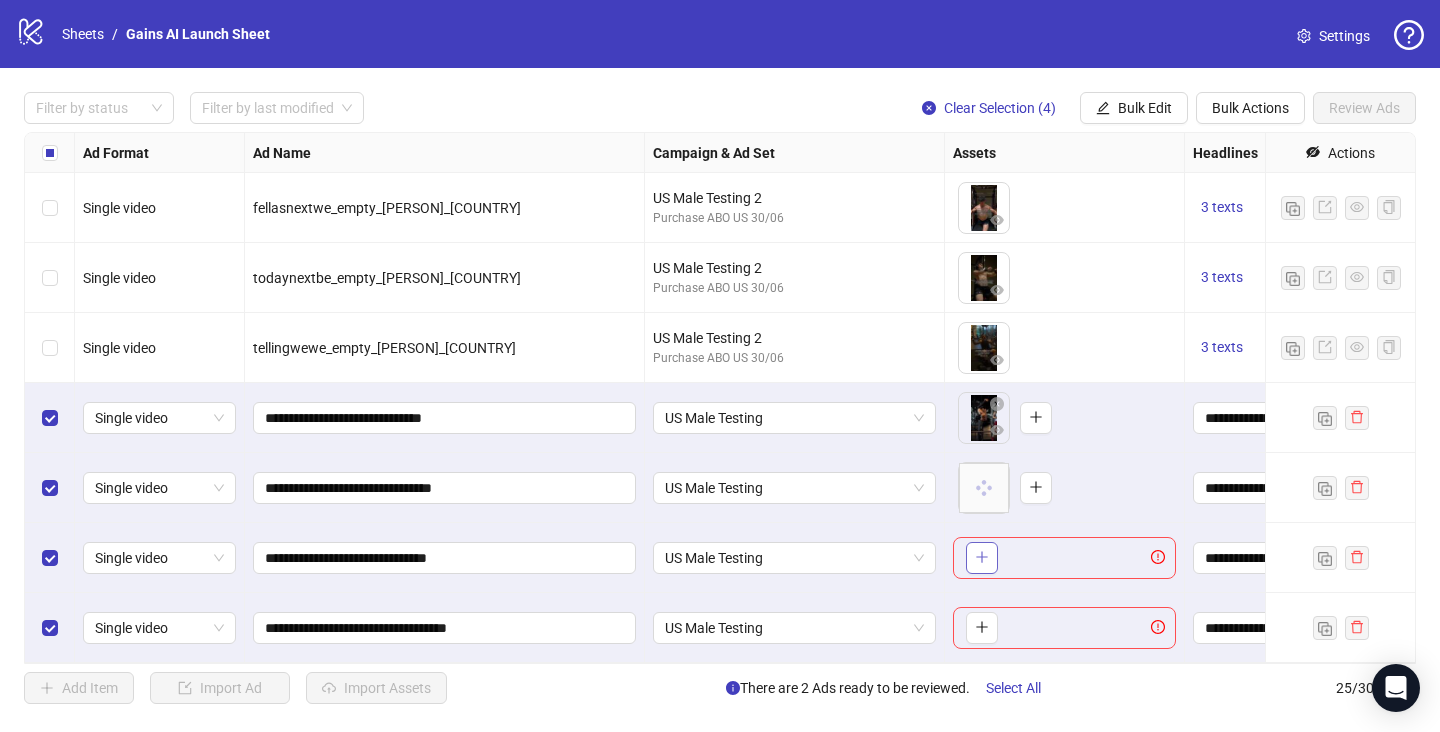 click 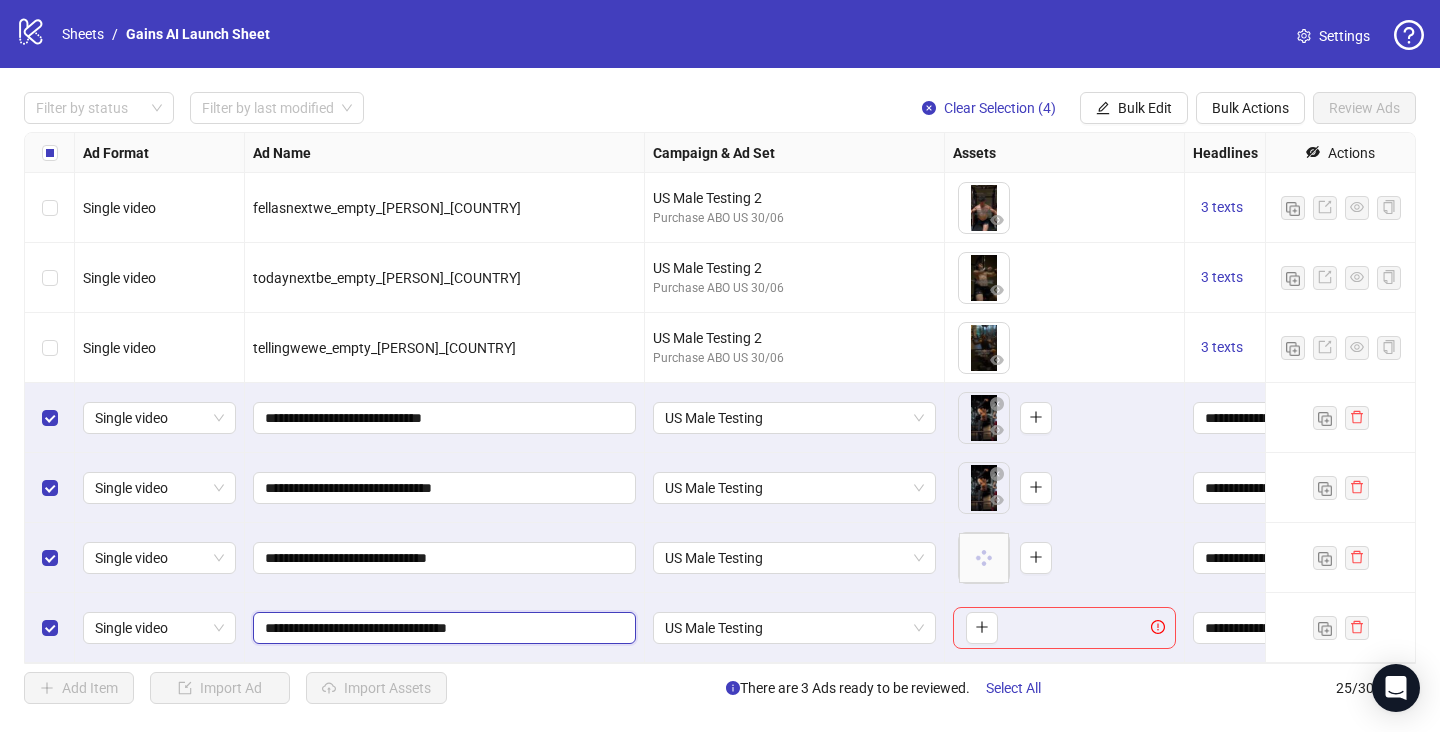 click on "**********" at bounding box center (442, 628) 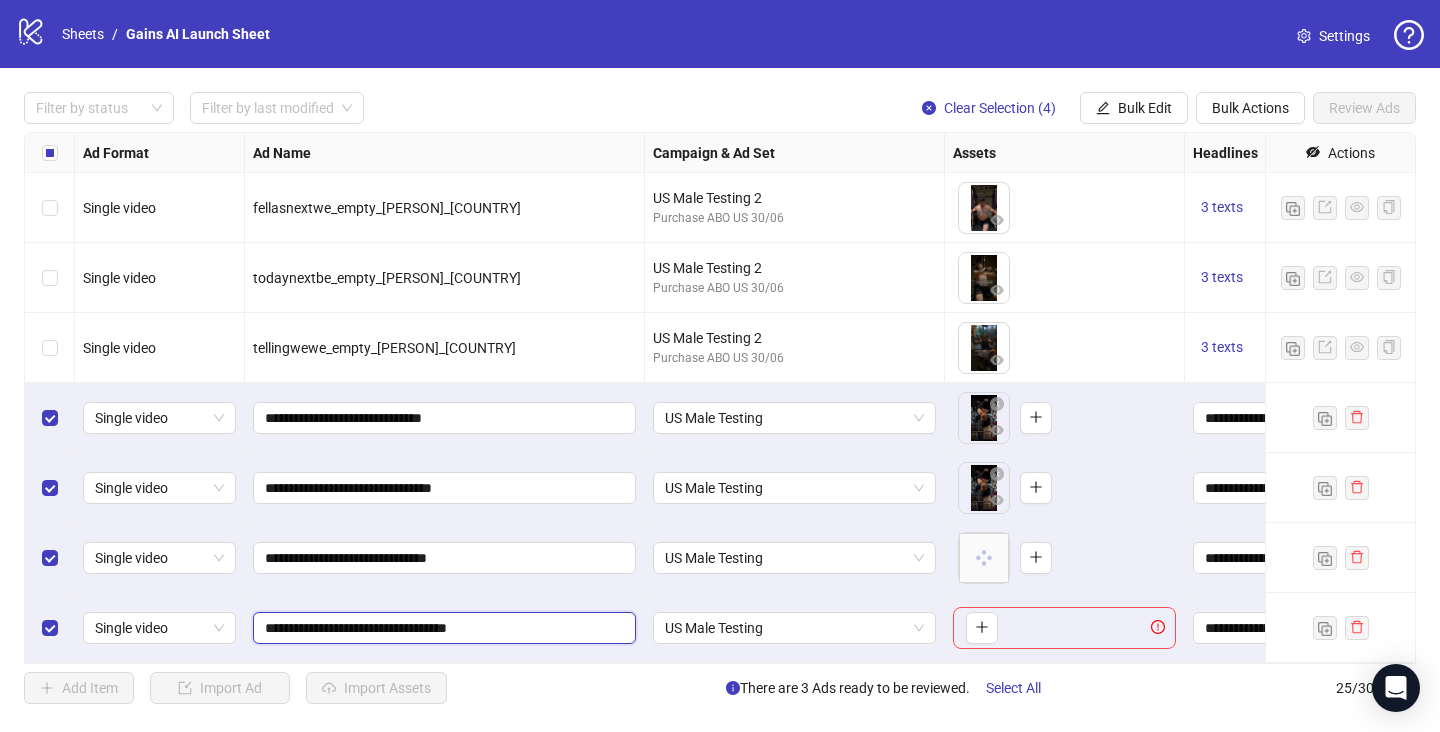 click on "**********" at bounding box center (442, 628) 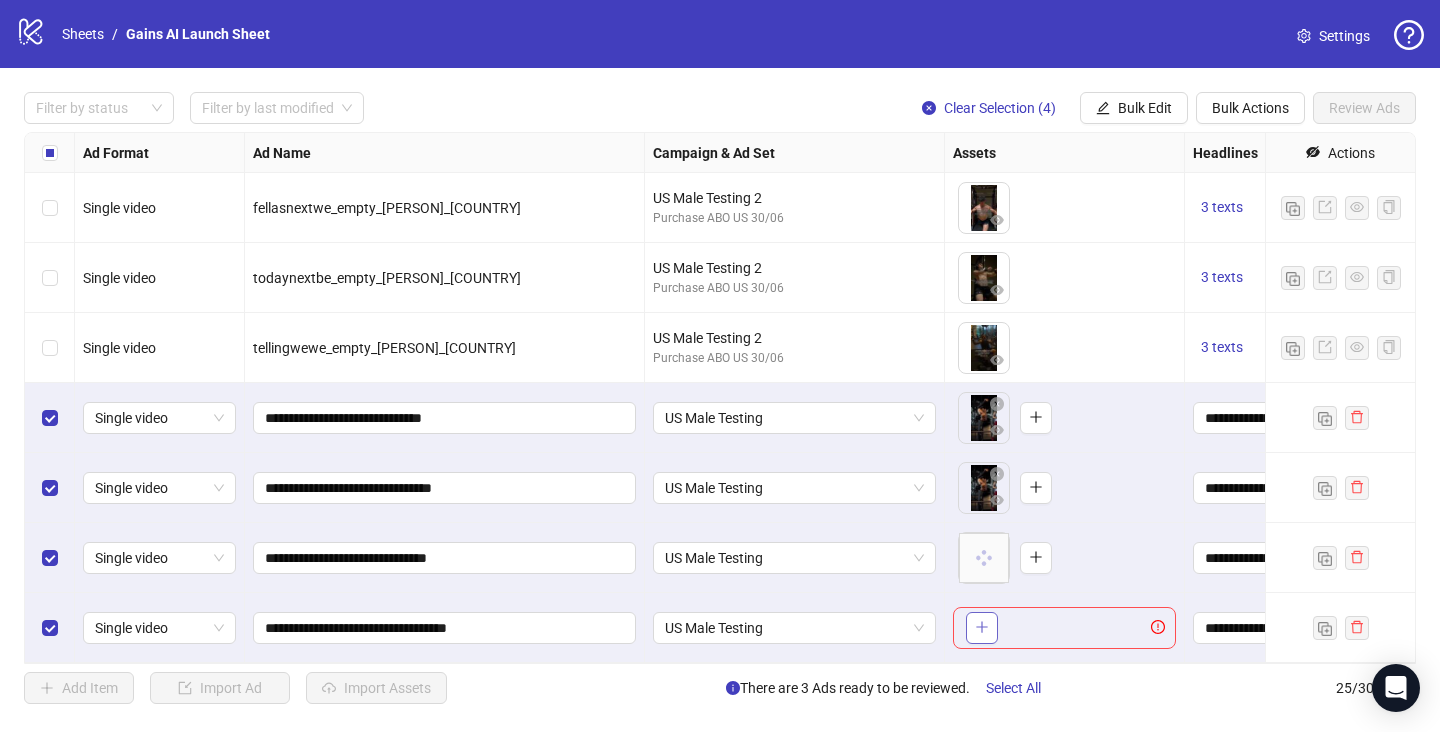 click at bounding box center [982, 628] 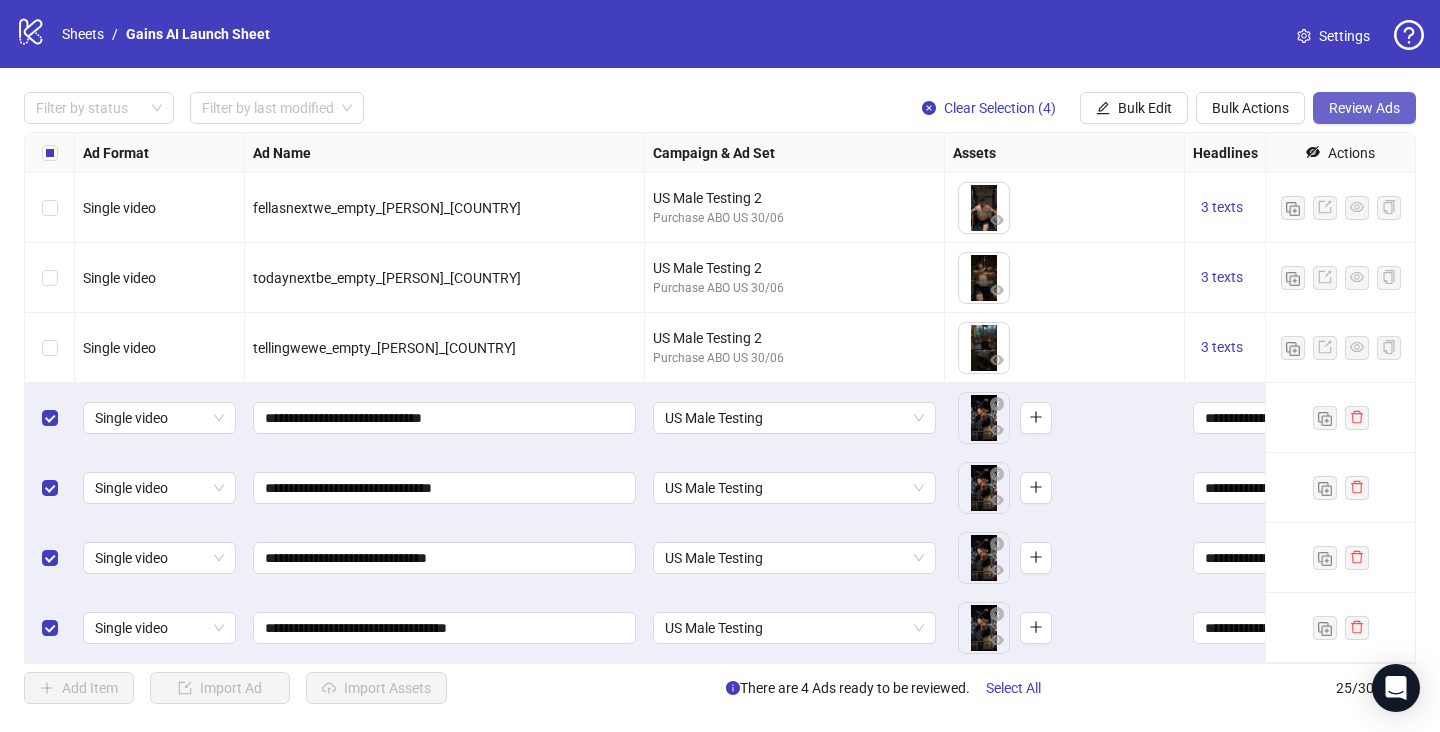 click on "Review Ads" at bounding box center (1364, 108) 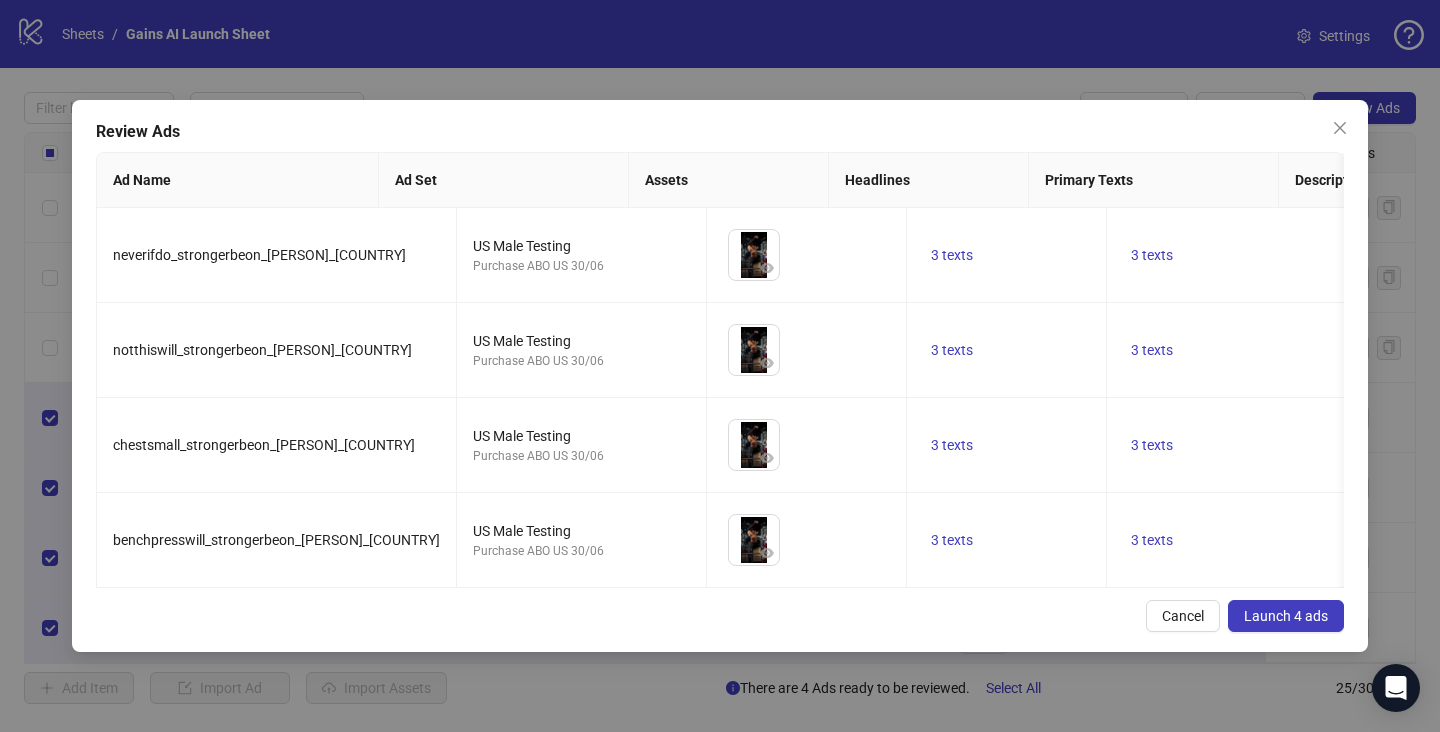 click on "Launch 4 ads" at bounding box center [1286, 616] 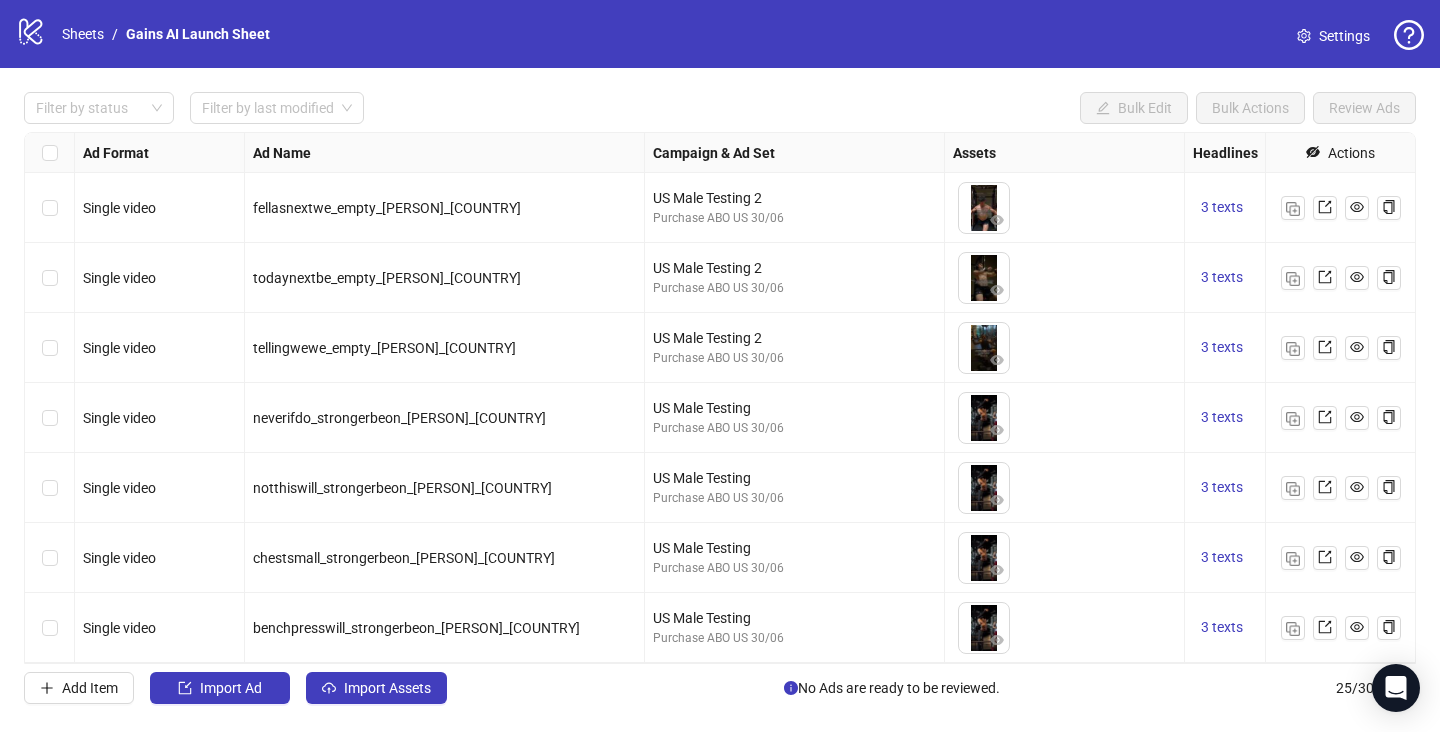 click at bounding box center (50, 418) 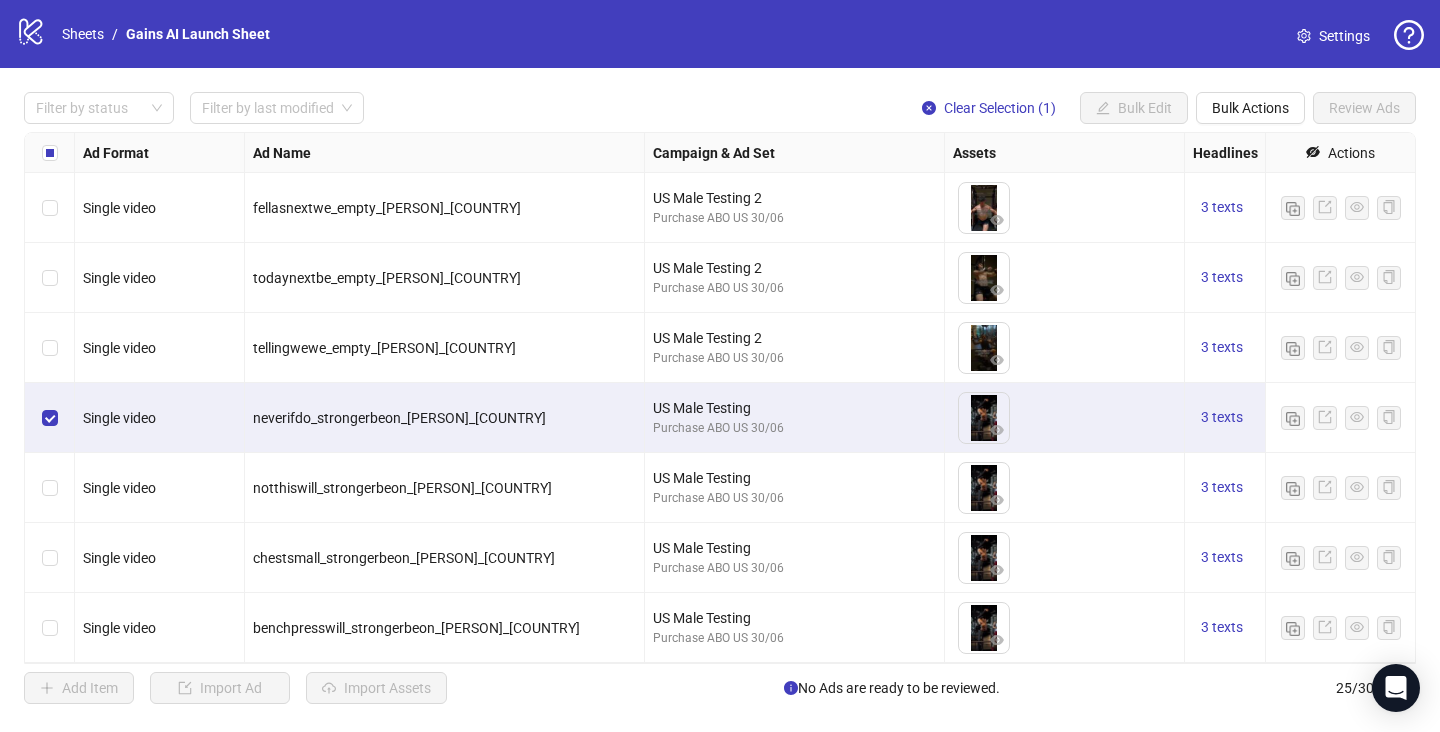 click at bounding box center [50, 488] 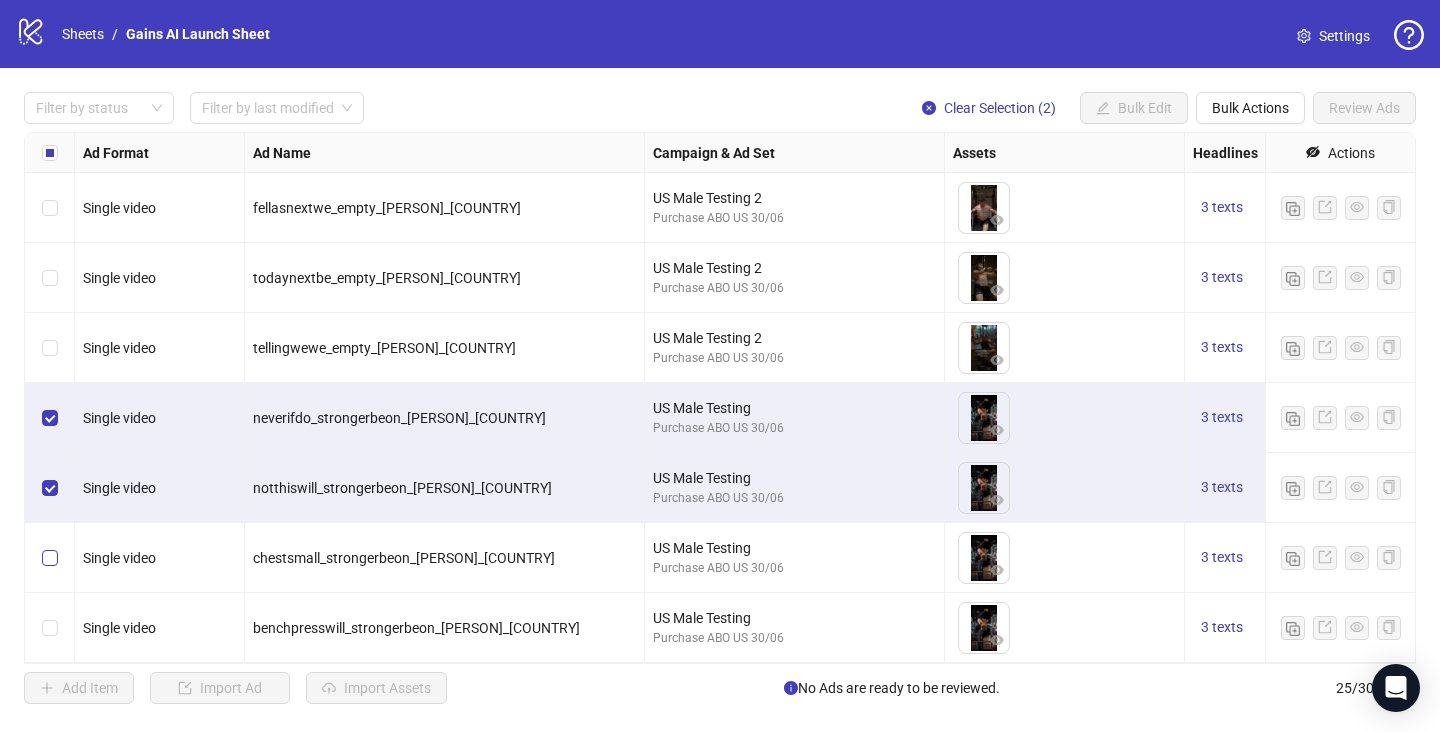 click at bounding box center (50, 558) 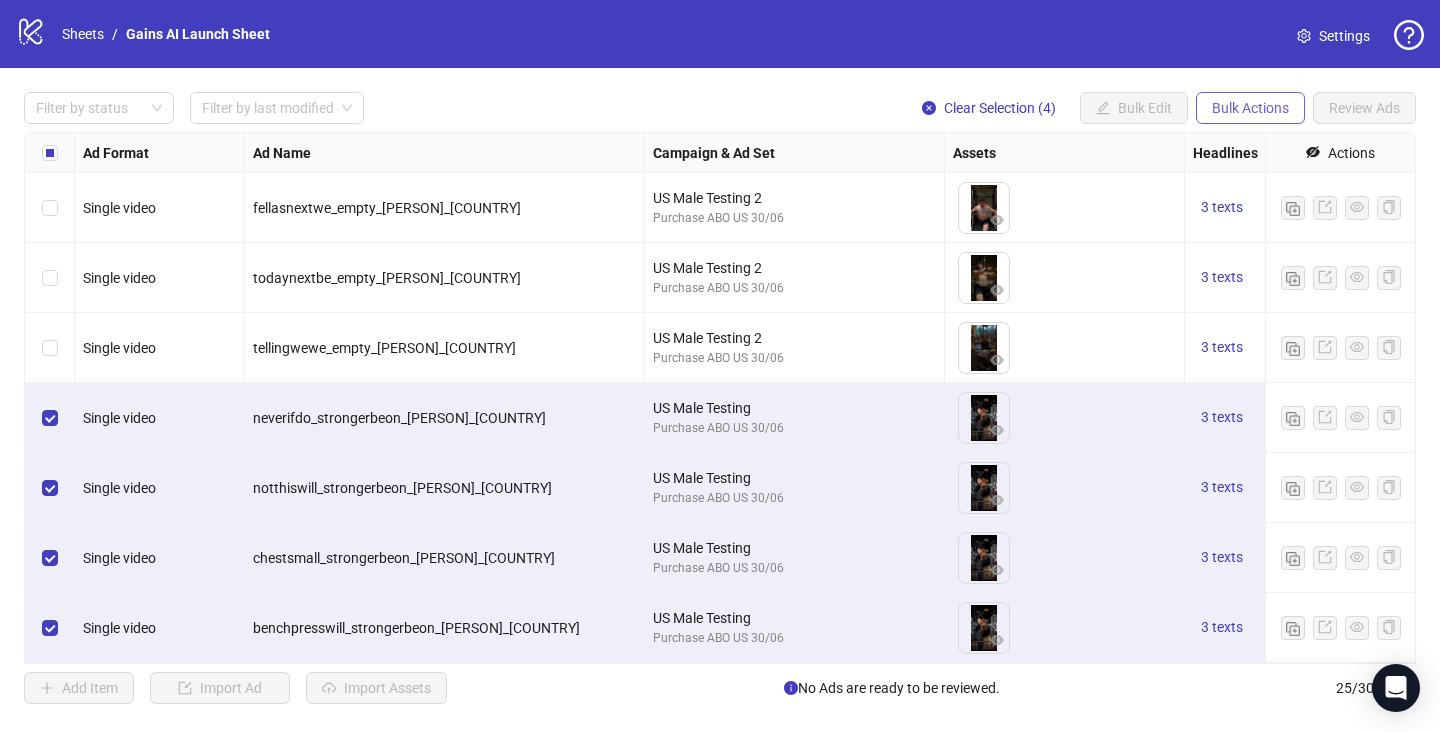click on "Bulk Actions" at bounding box center (1250, 108) 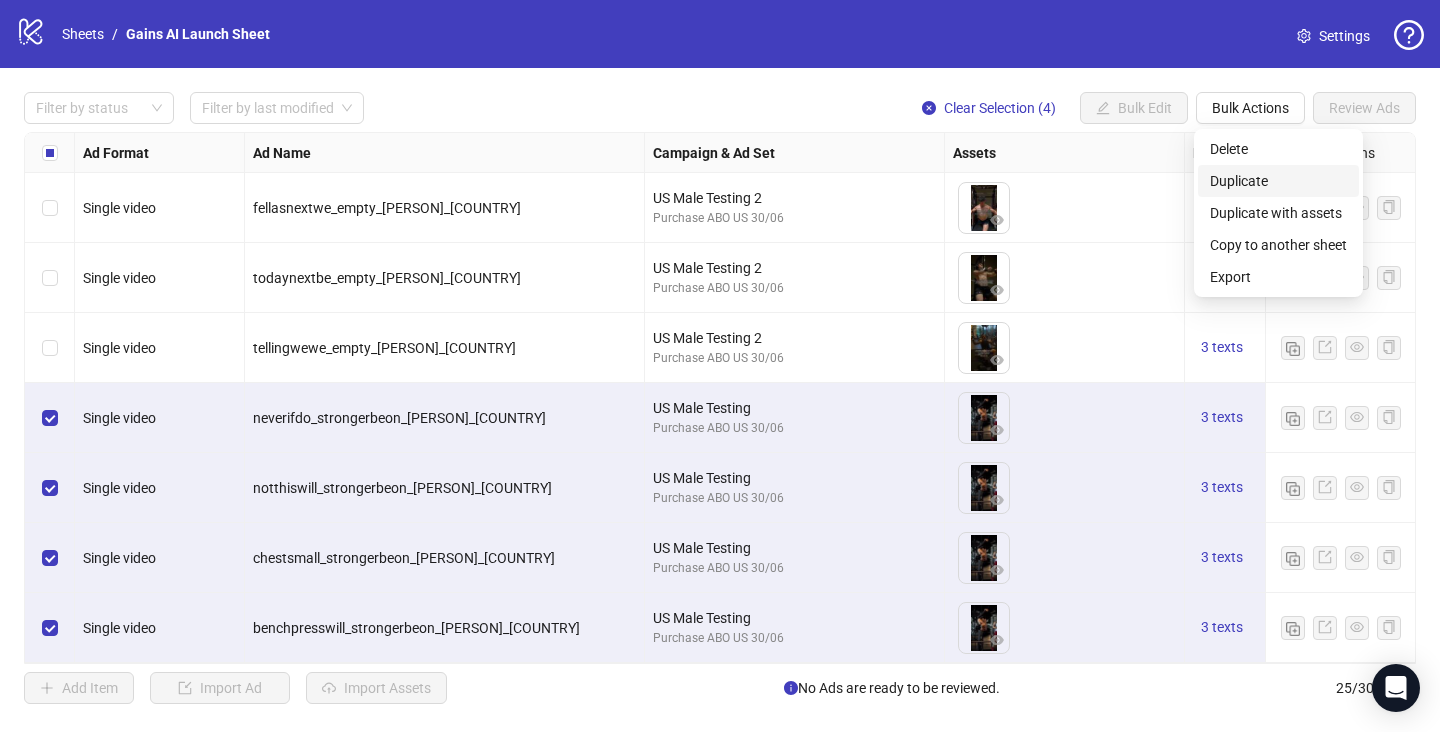 click on "Duplicate" at bounding box center (1278, 181) 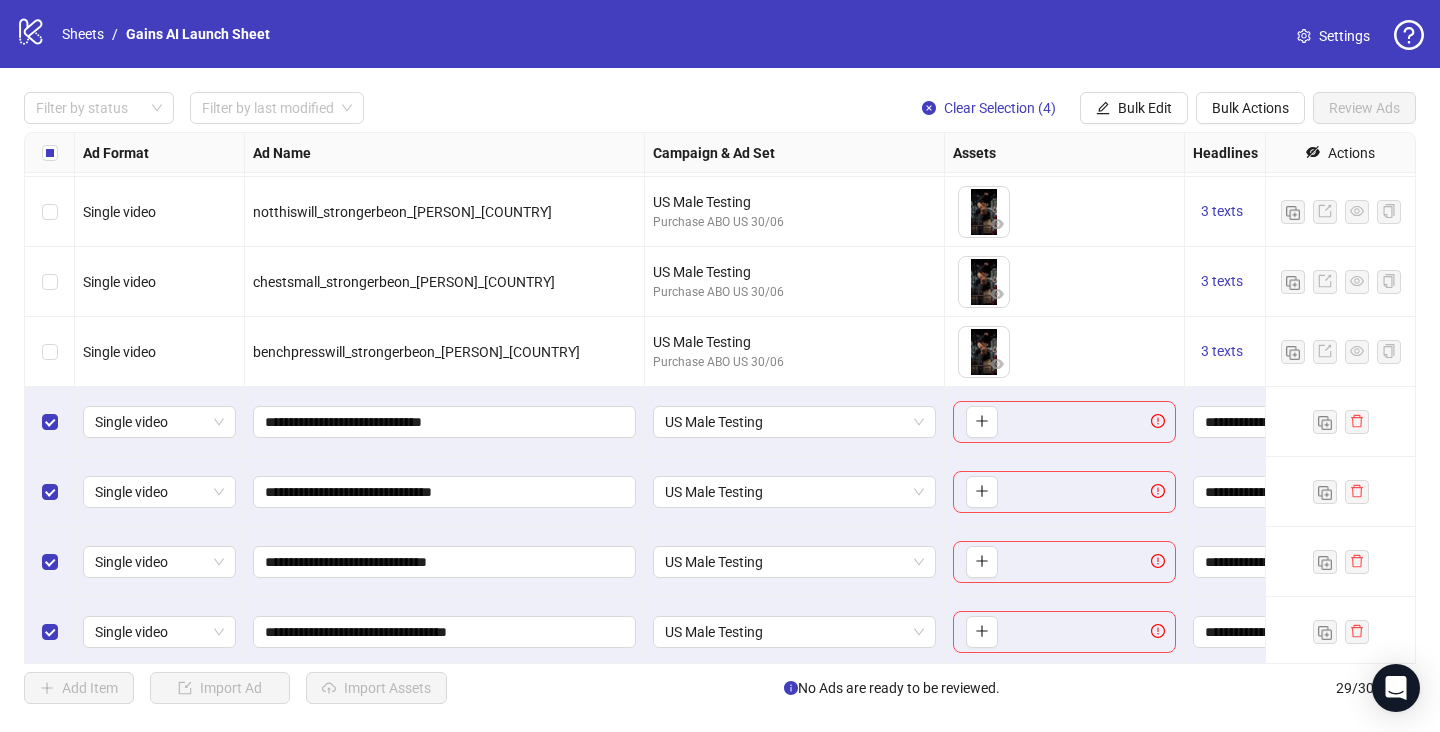 scroll, scrollTop: 1540, scrollLeft: 0, axis: vertical 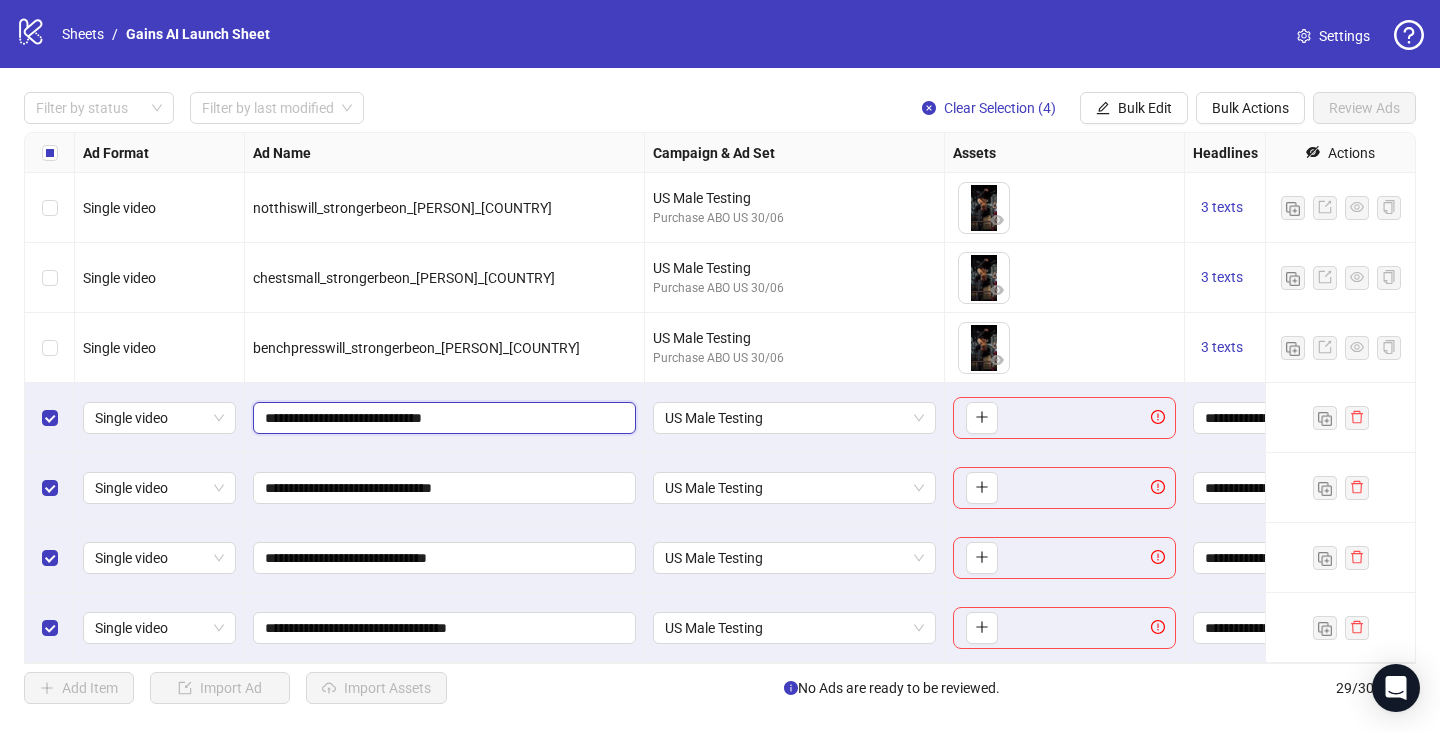 click on "**********" at bounding box center (442, 418) 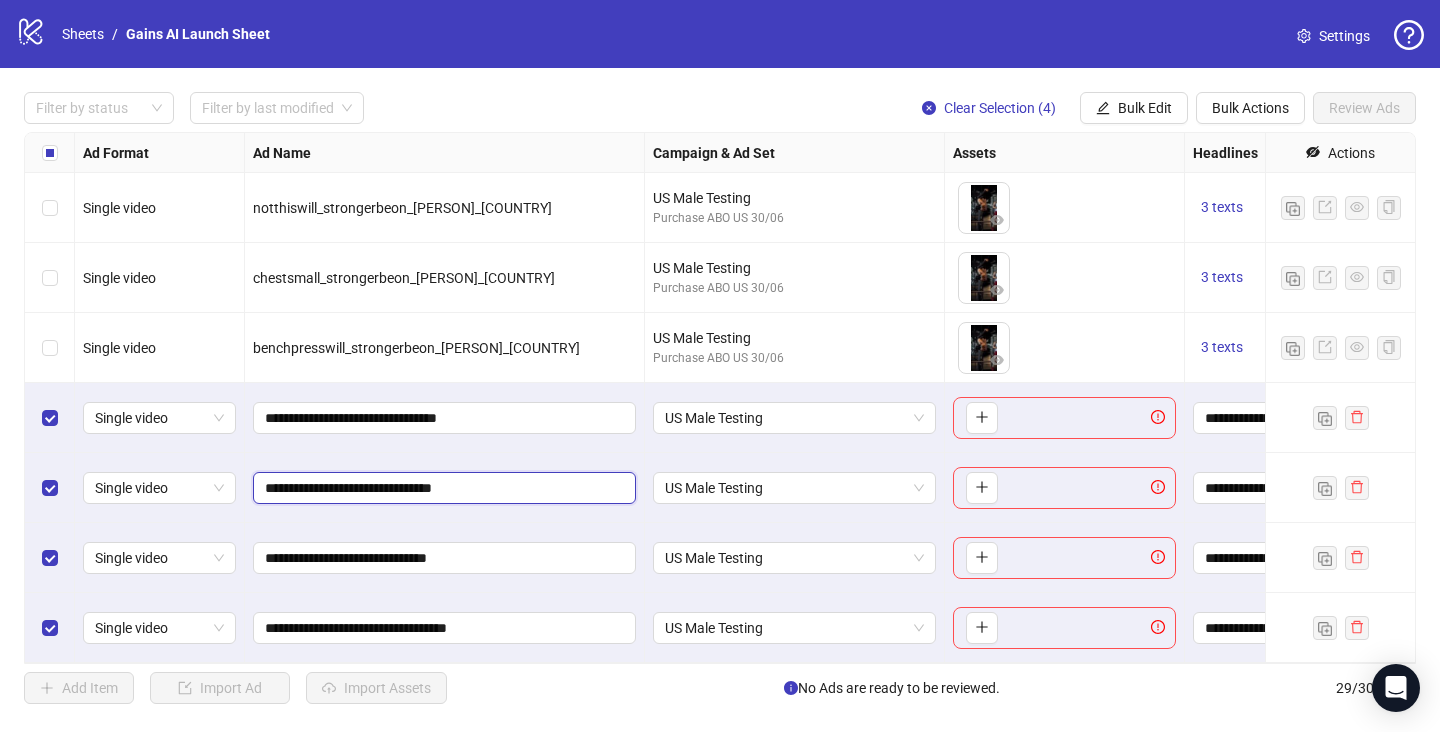 click on "**********" at bounding box center [442, 488] 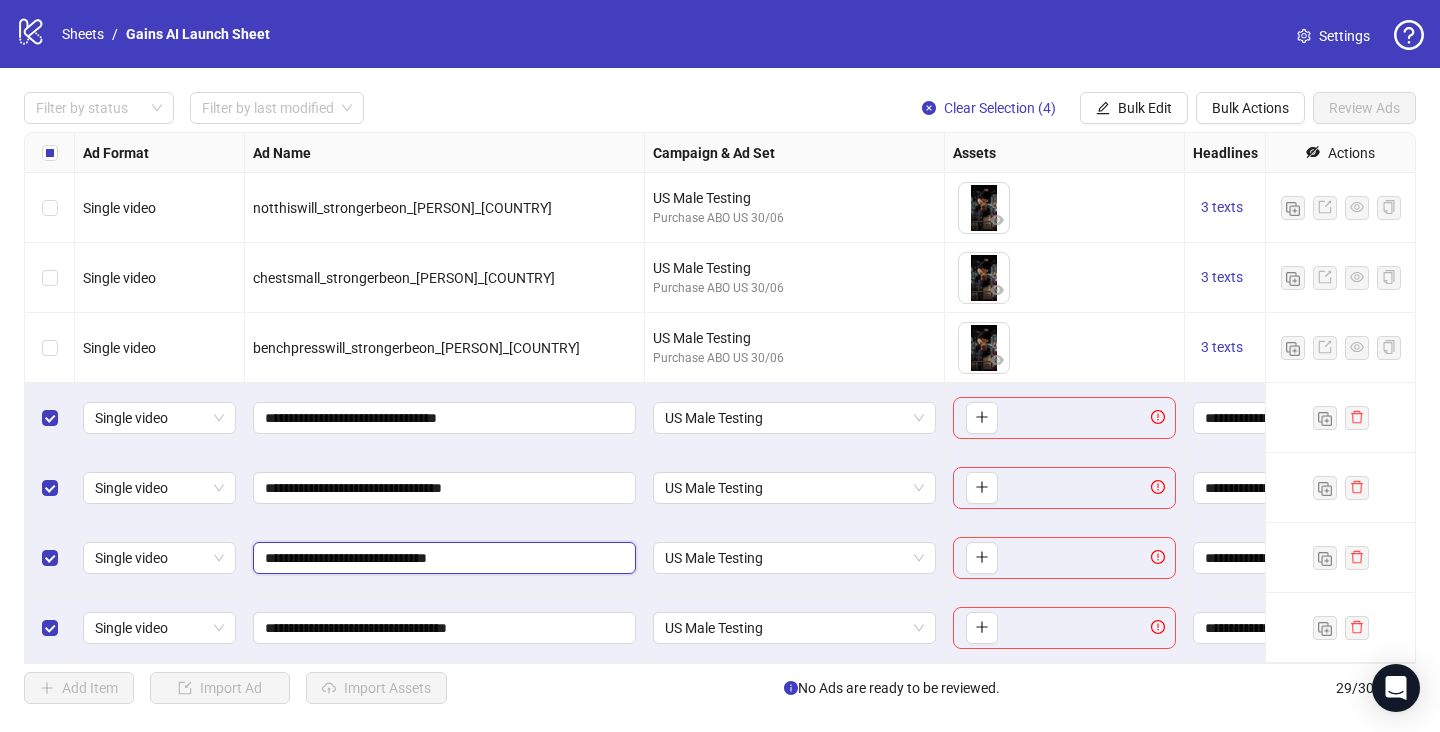 click on "**********" at bounding box center (442, 558) 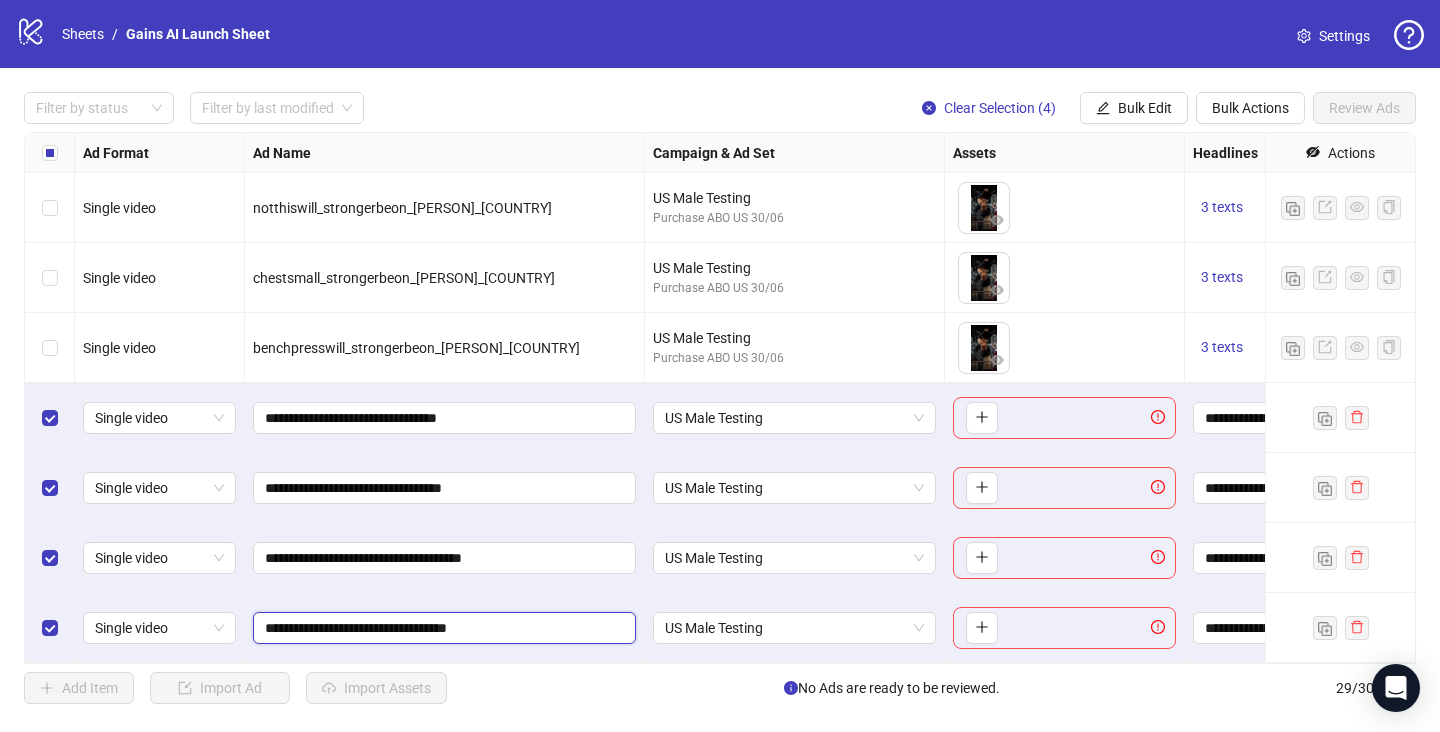 click on "**********" at bounding box center (442, 628) 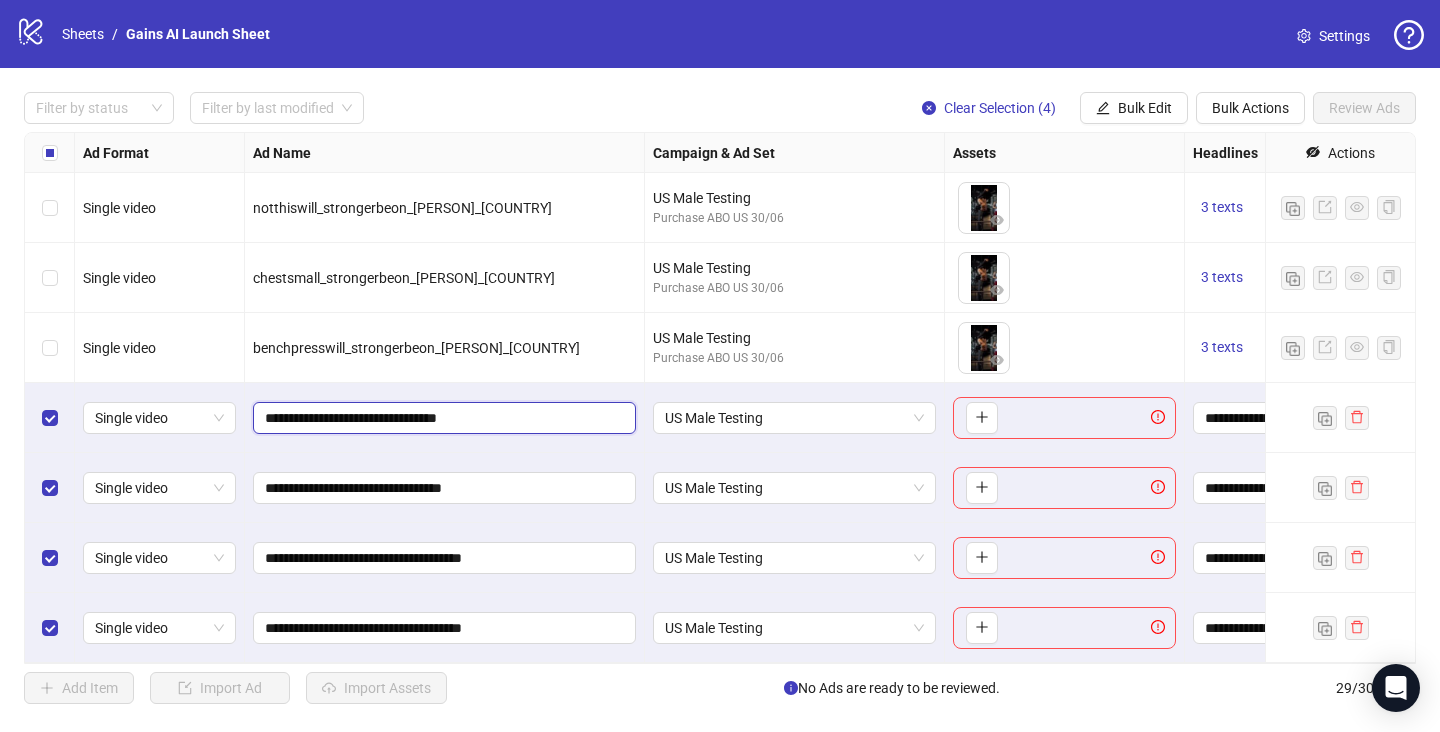click on "**********" at bounding box center [442, 418] 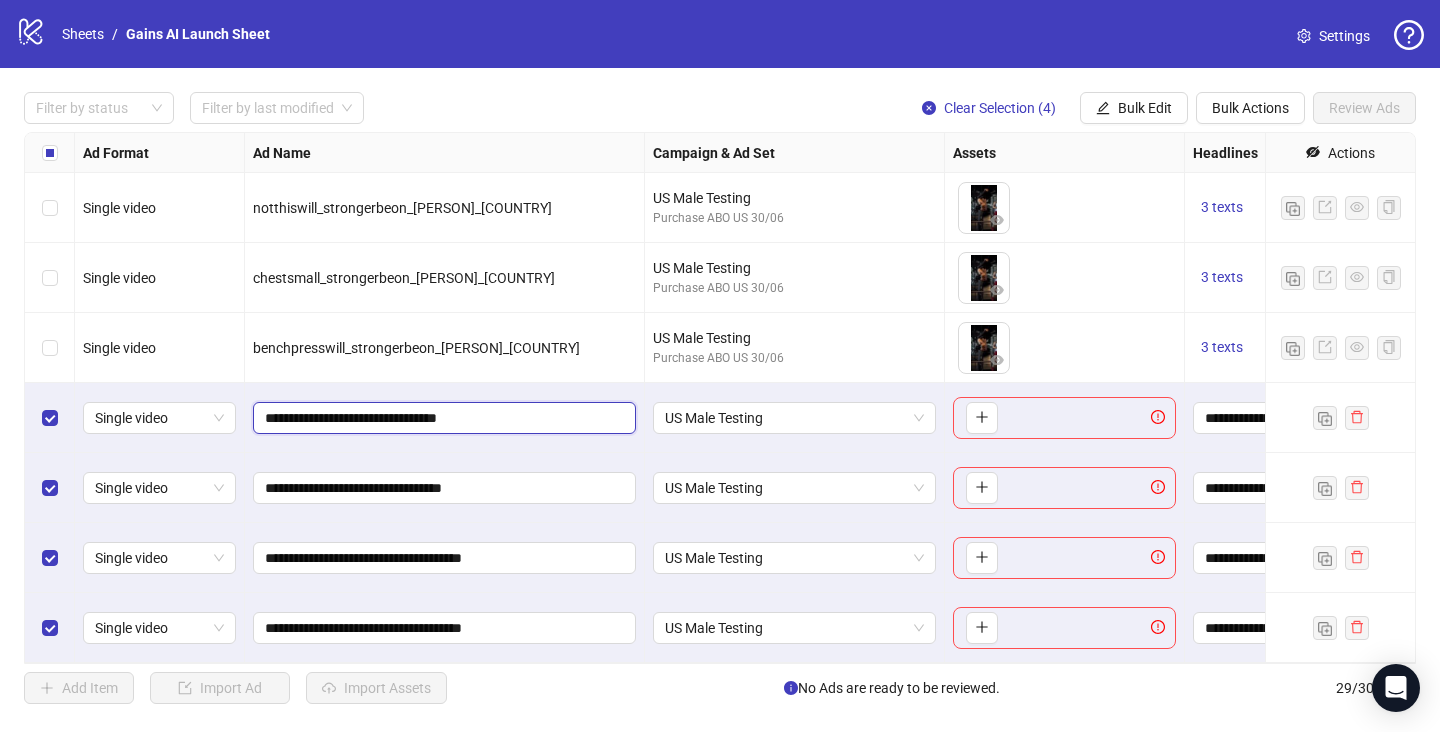 click on "**********" at bounding box center (442, 418) 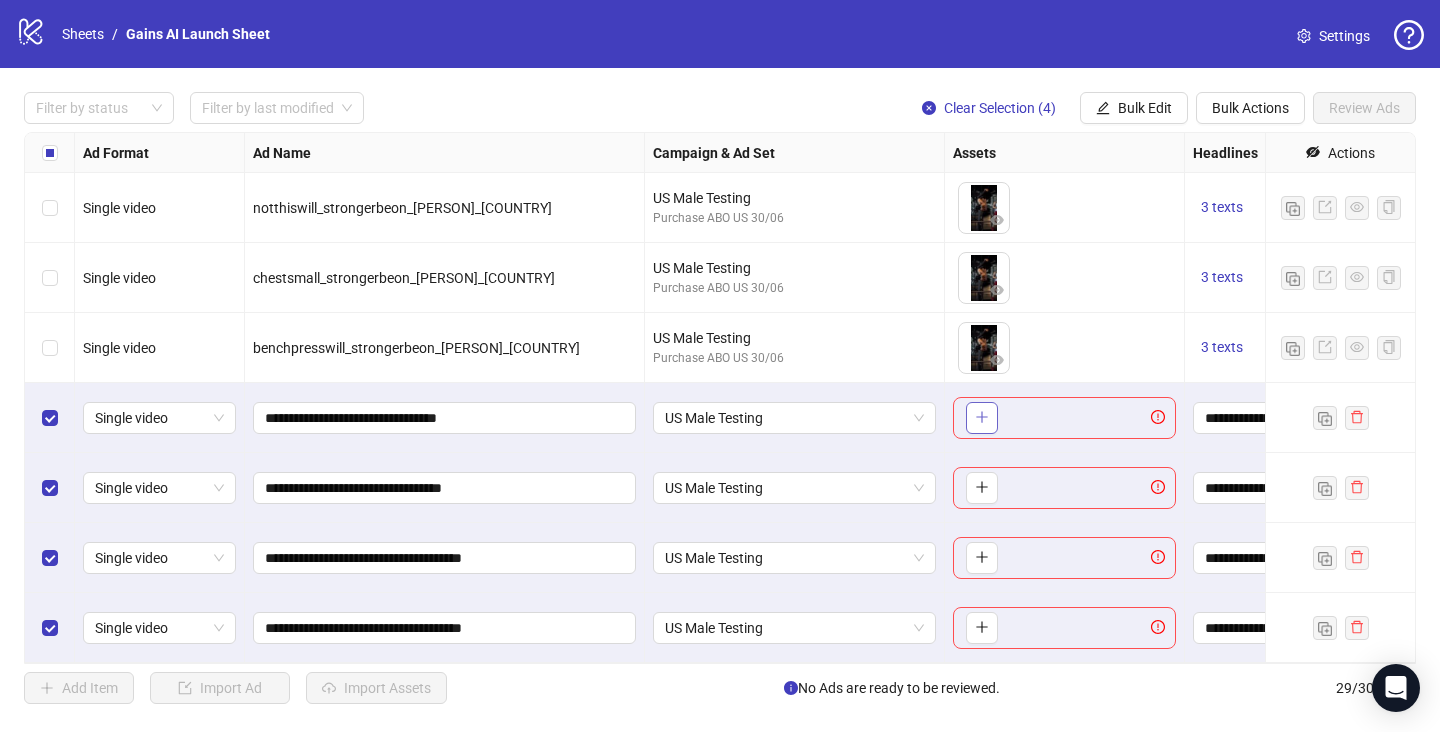 click at bounding box center (982, 418) 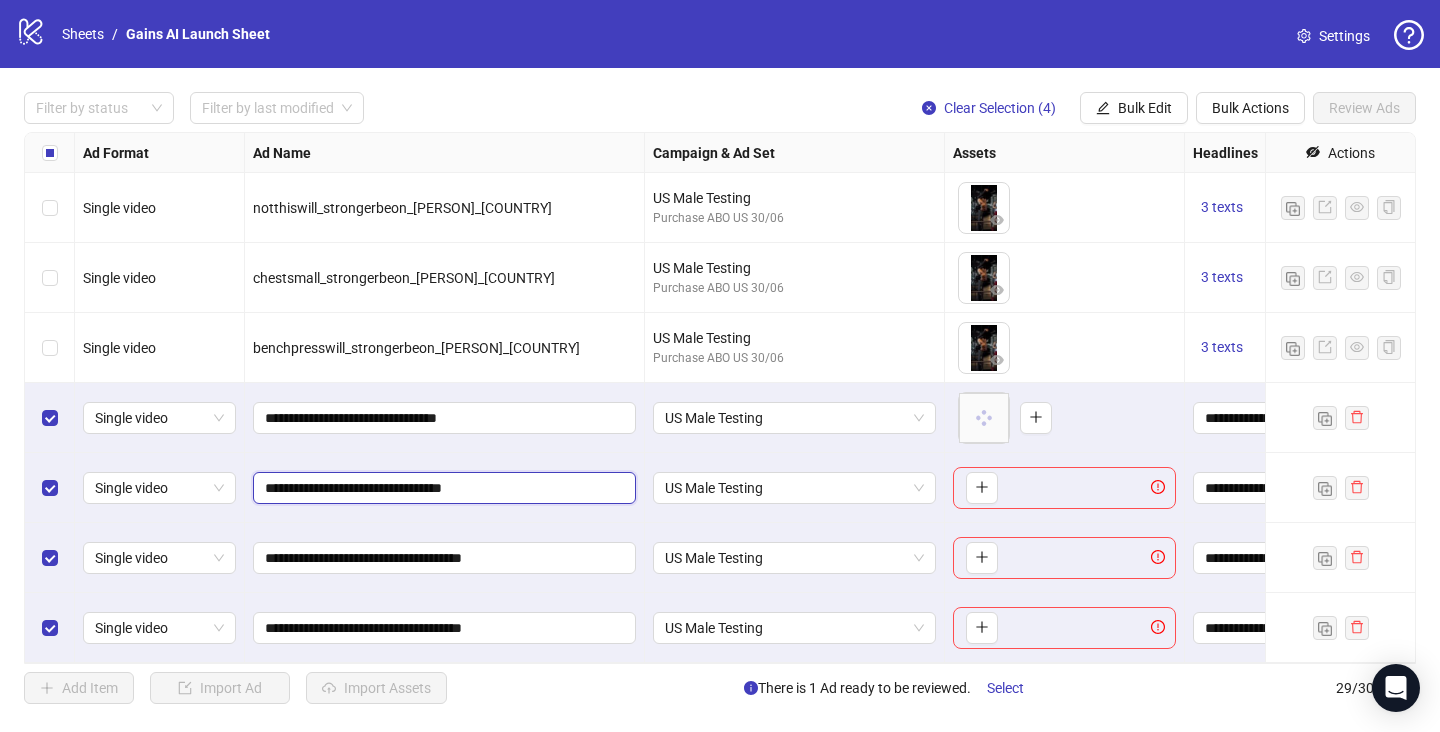 click on "**********" at bounding box center (442, 488) 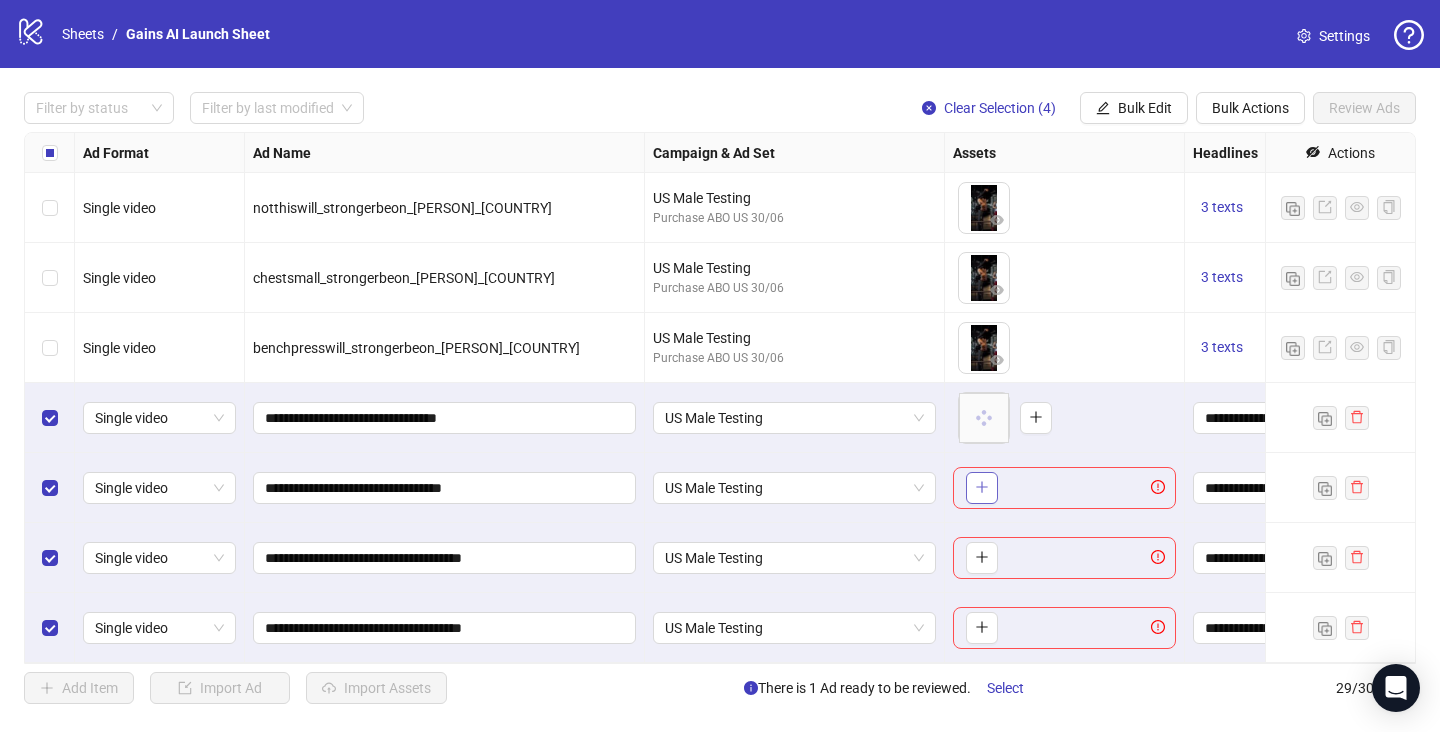 click 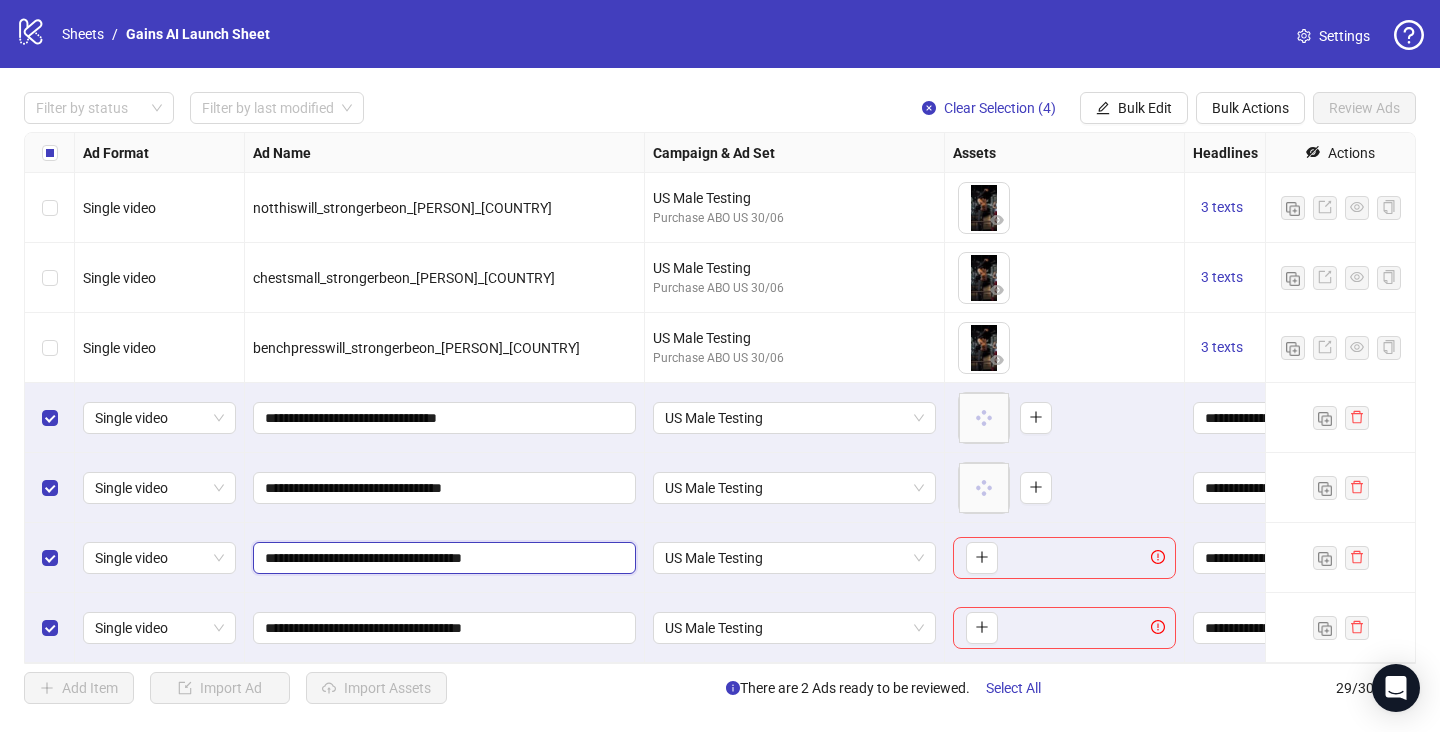 click on "**********" at bounding box center [442, 558] 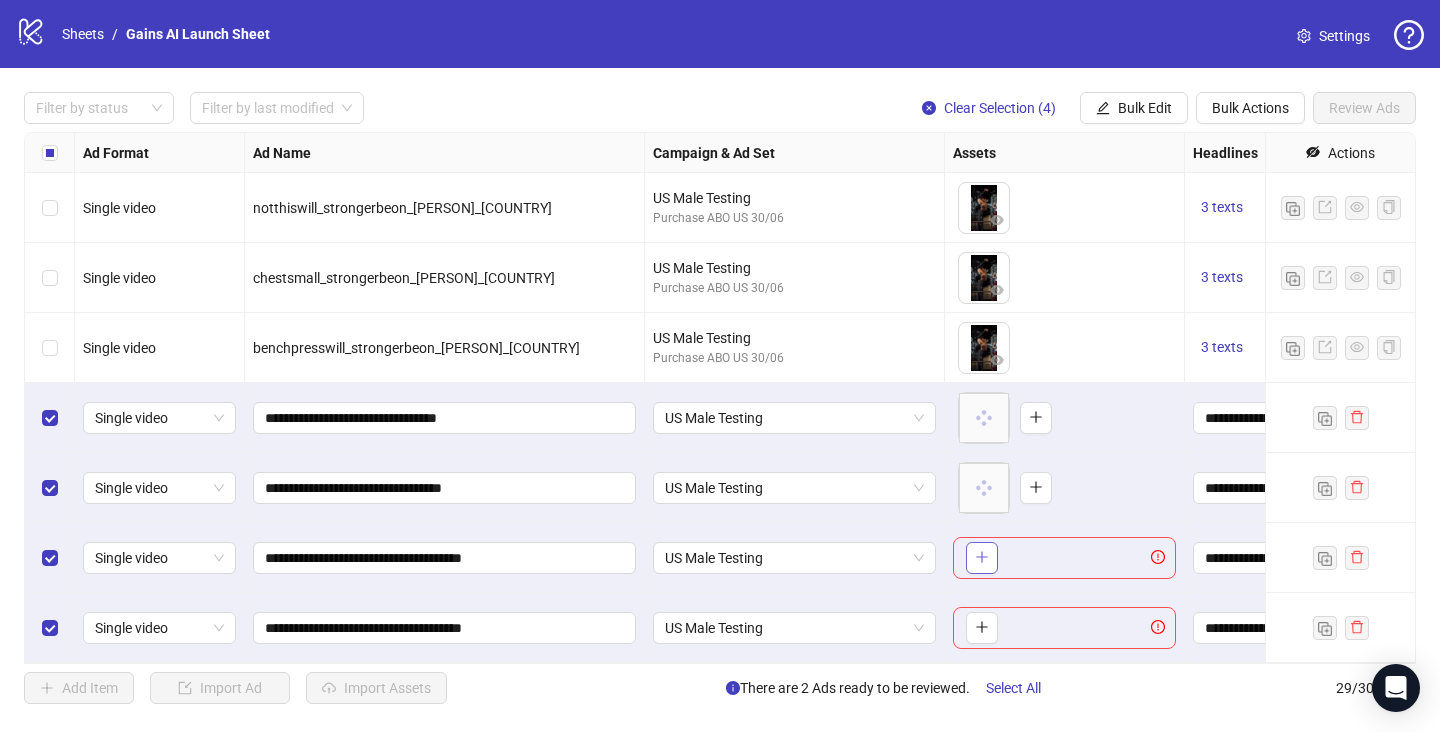 click 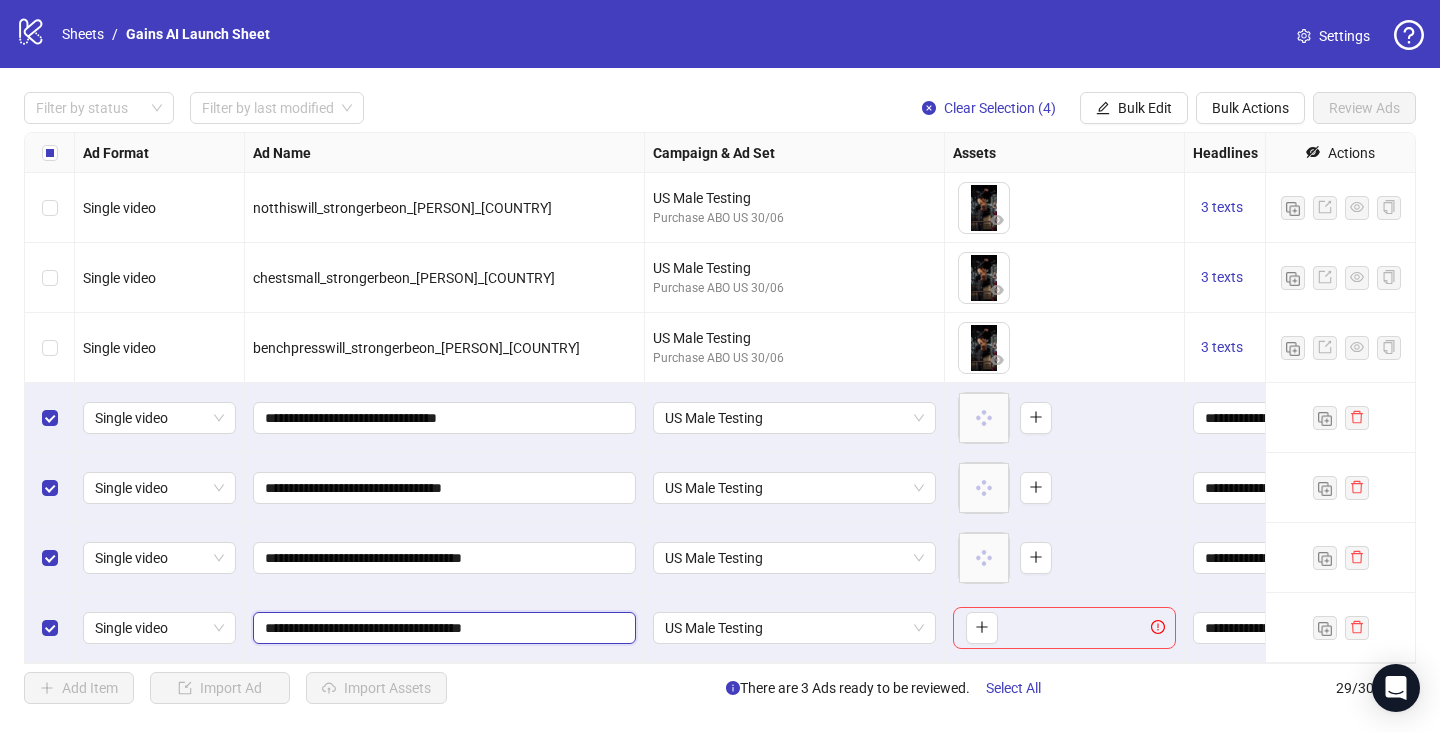 click on "**********" at bounding box center (442, 628) 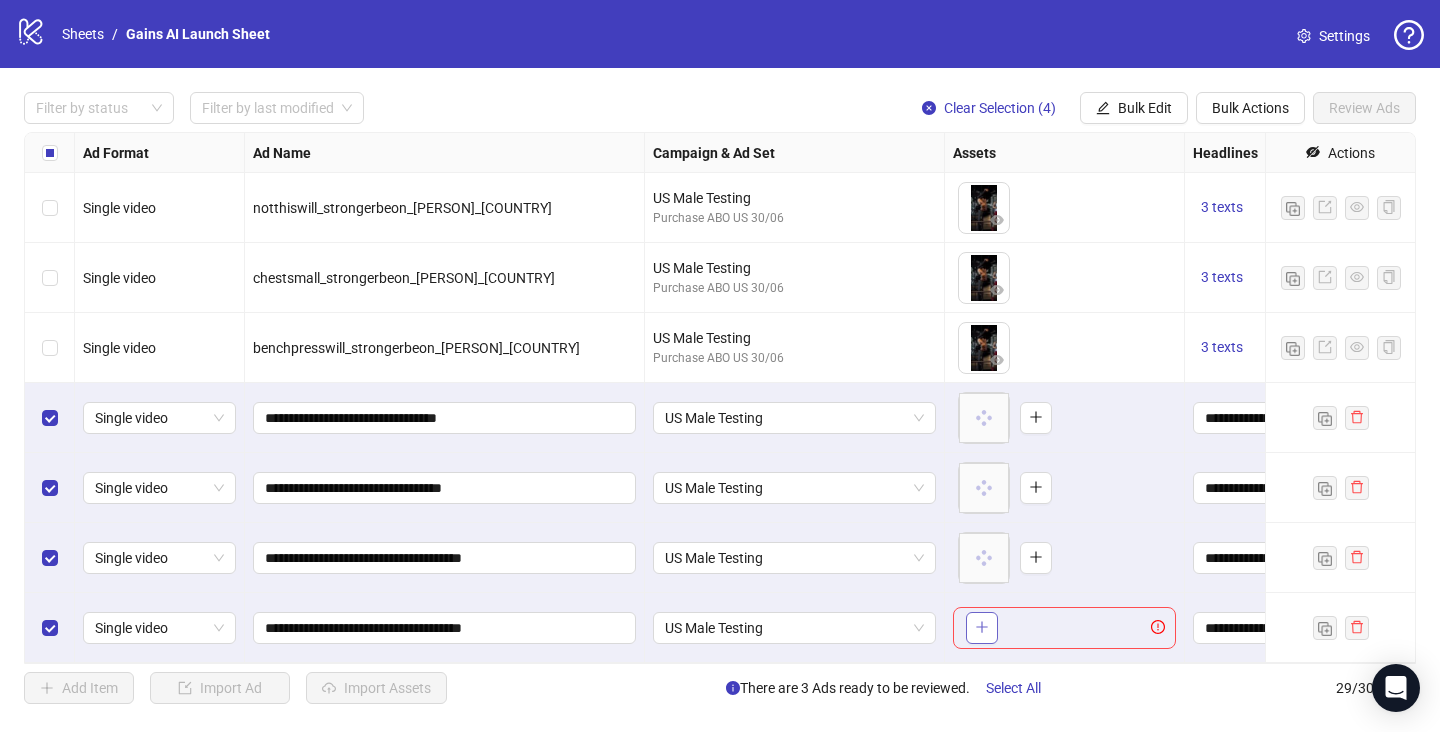 click 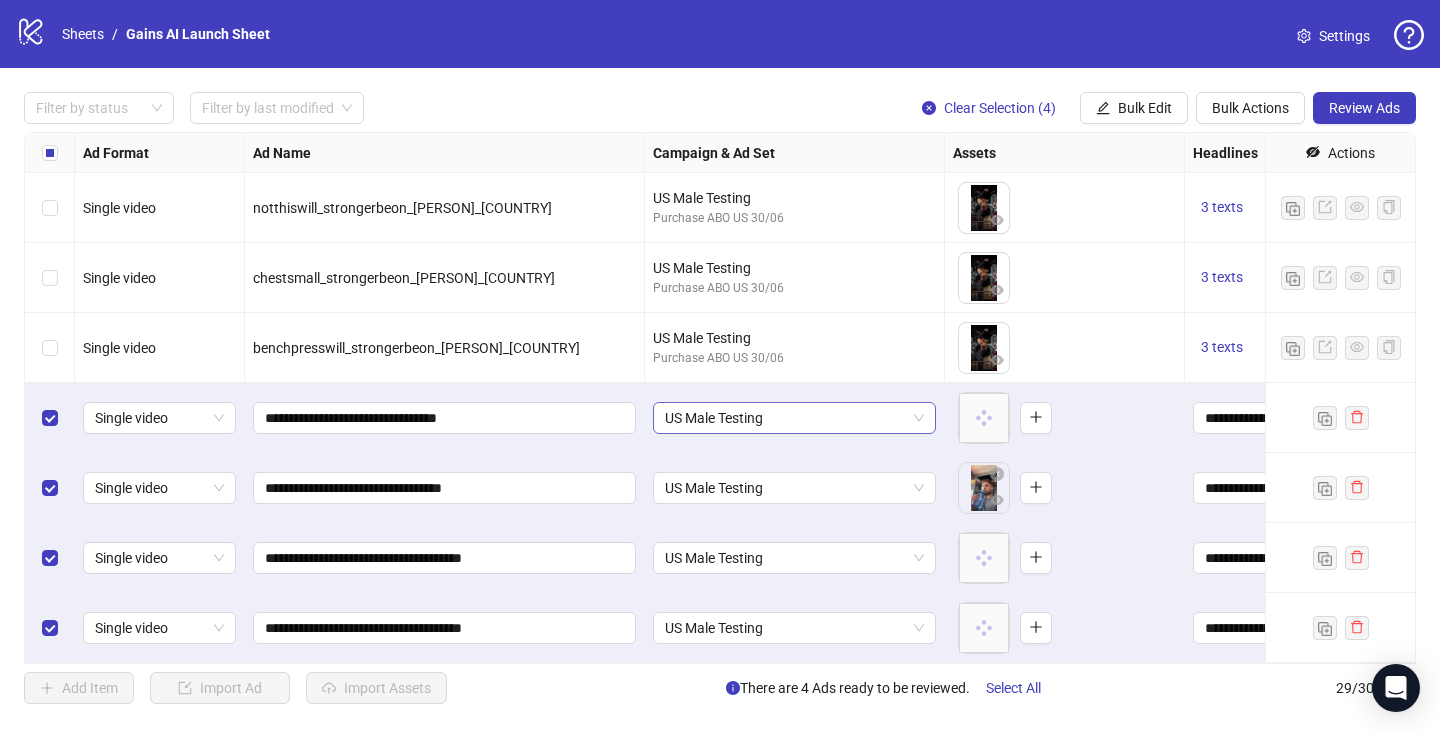 click on "US Male Testing" at bounding box center (794, 418) 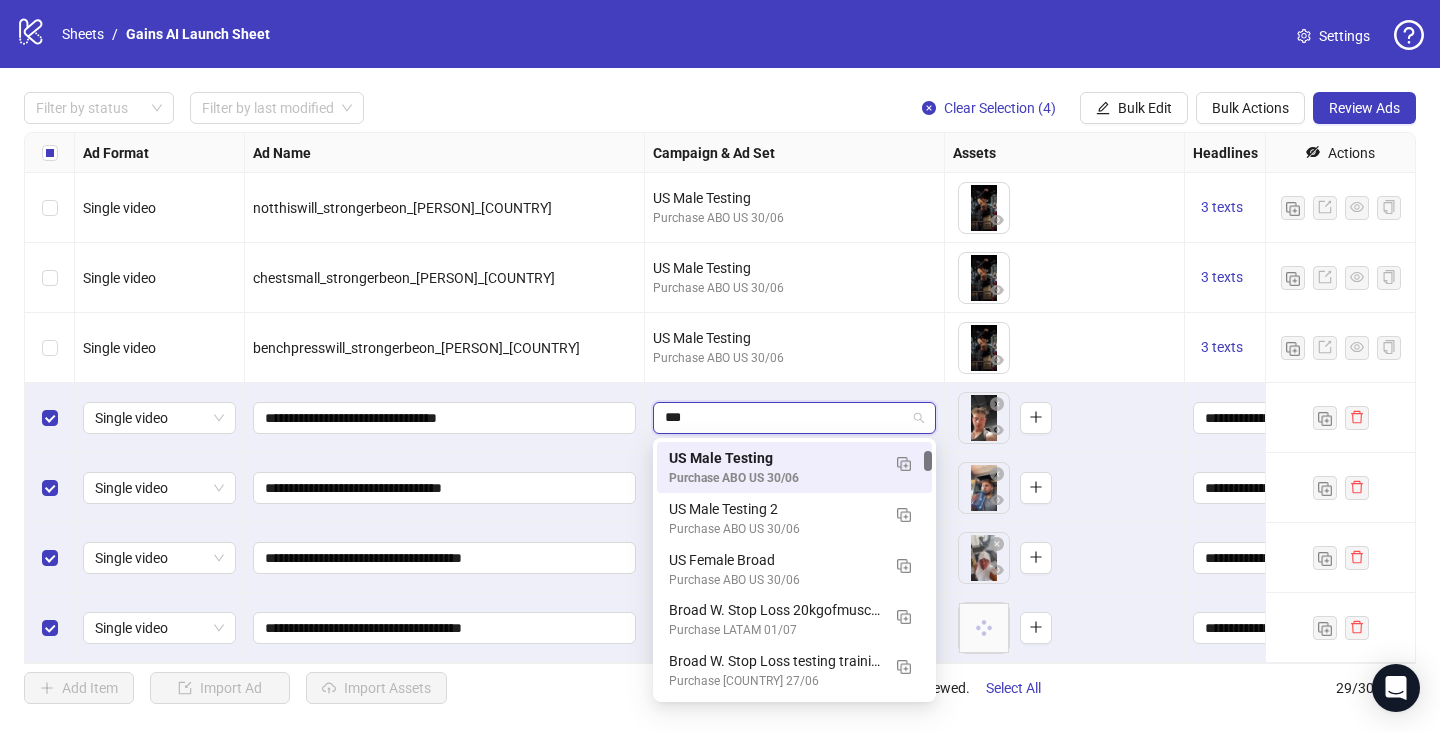 scroll, scrollTop: 0, scrollLeft: 0, axis: both 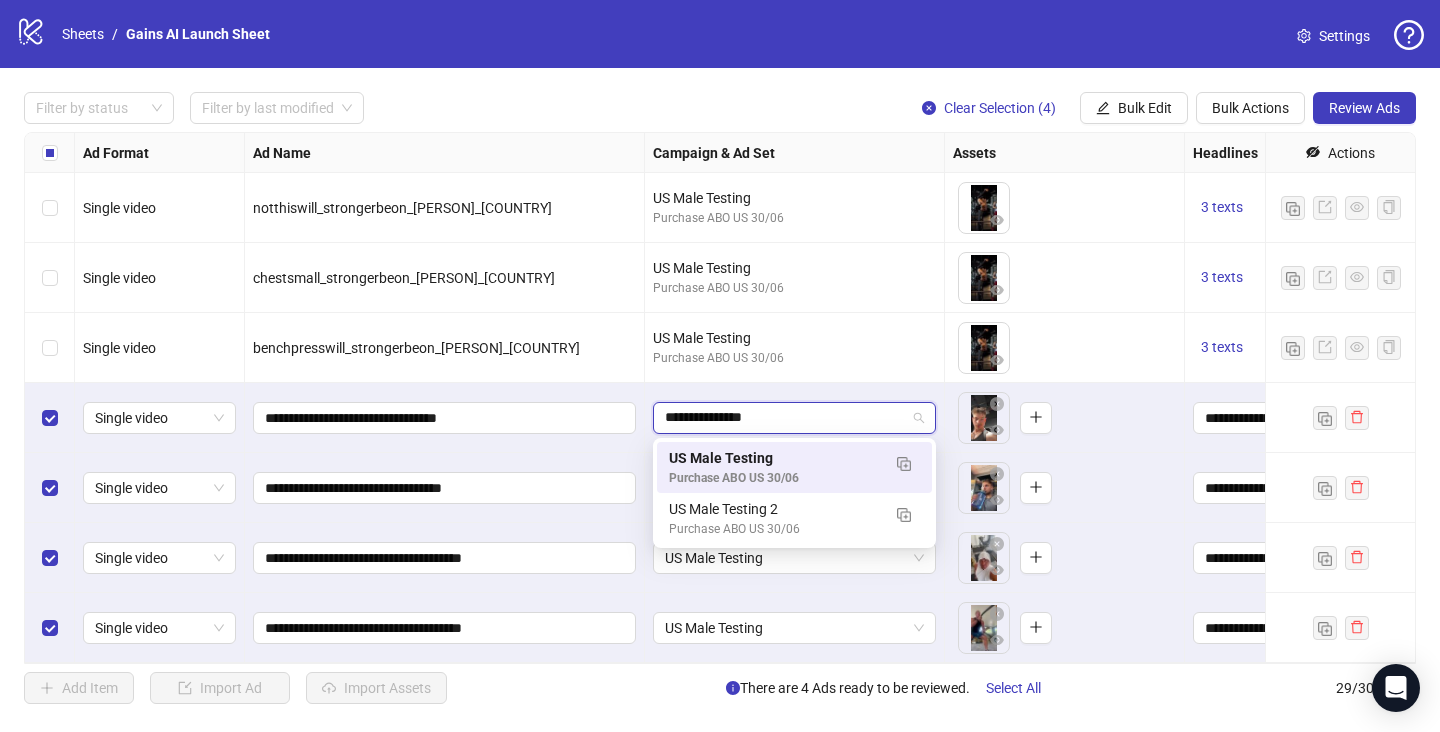 type on "**********" 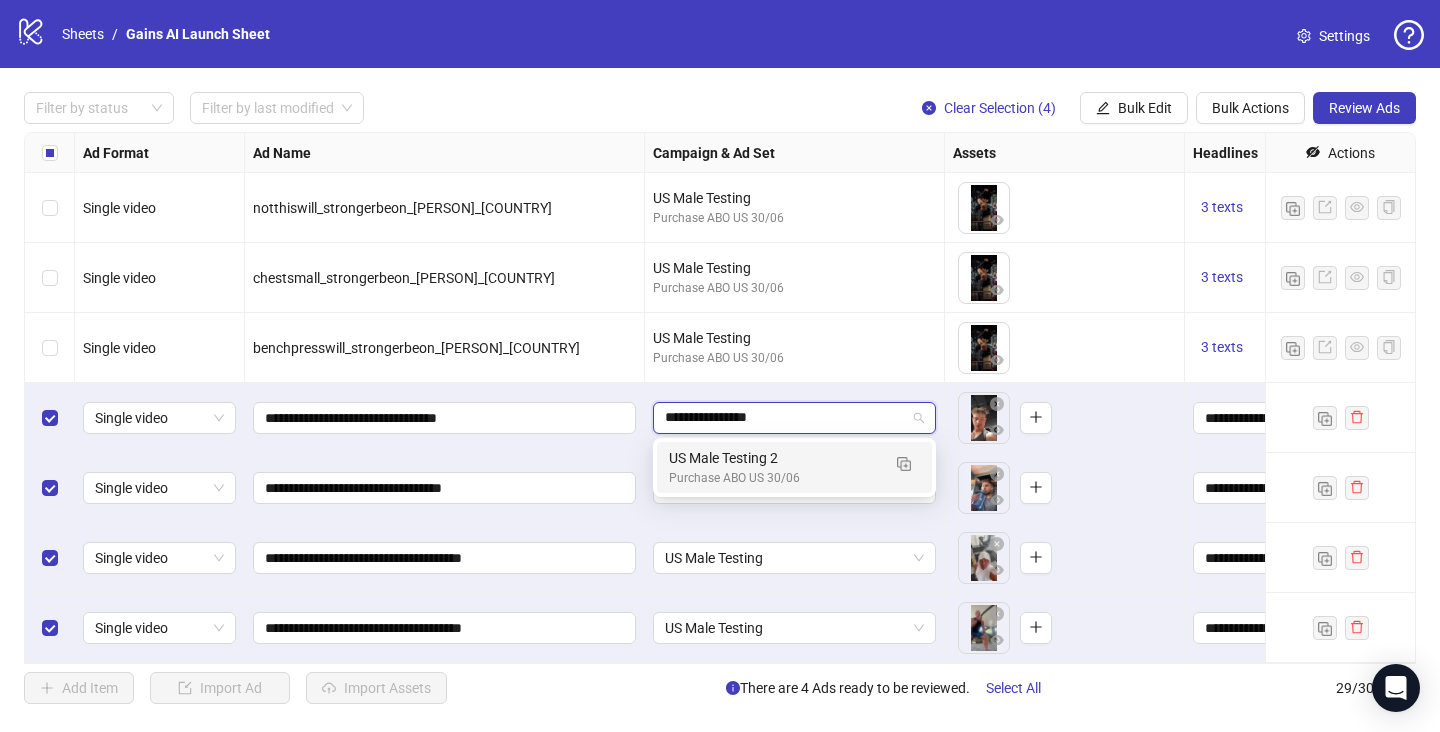 click on "US Male Testing 2" at bounding box center (774, 458) 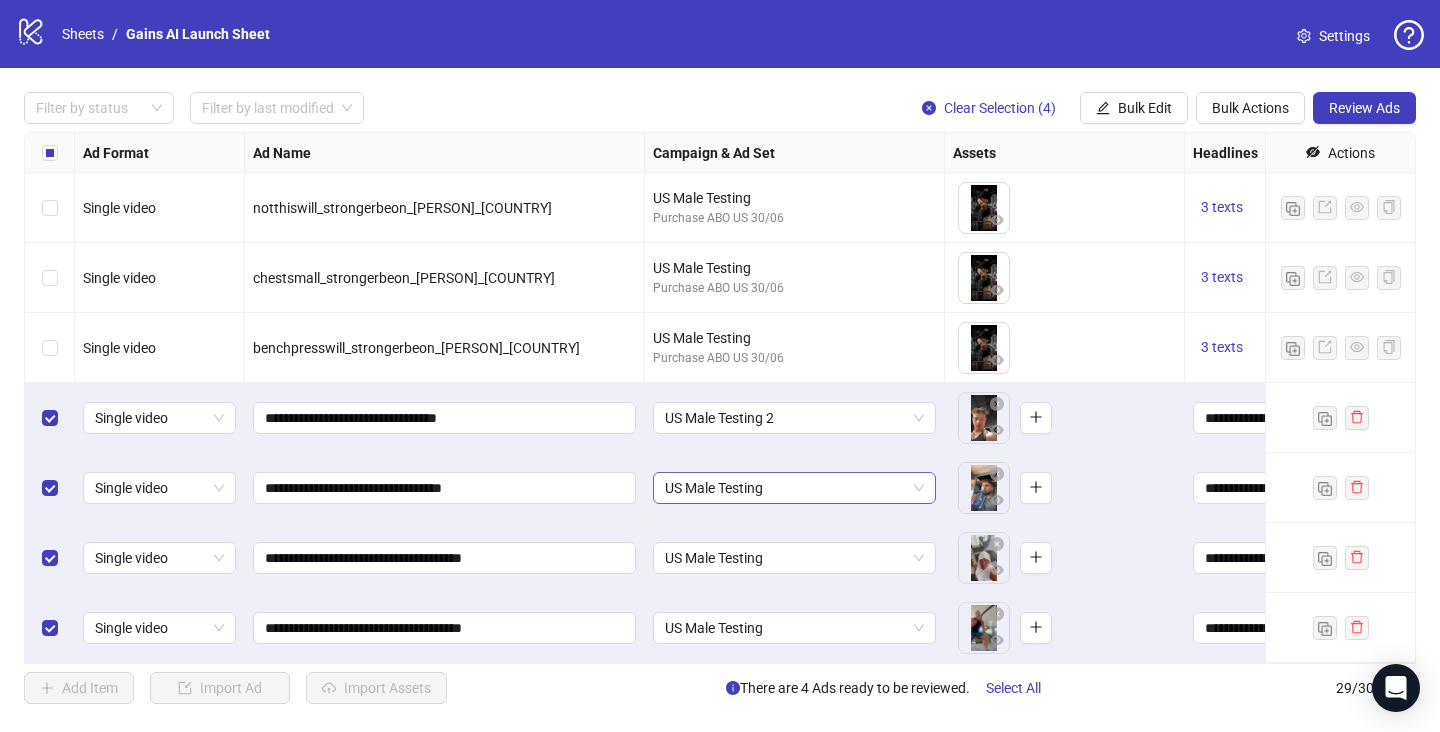 click on "US Male Testing" at bounding box center [794, 488] 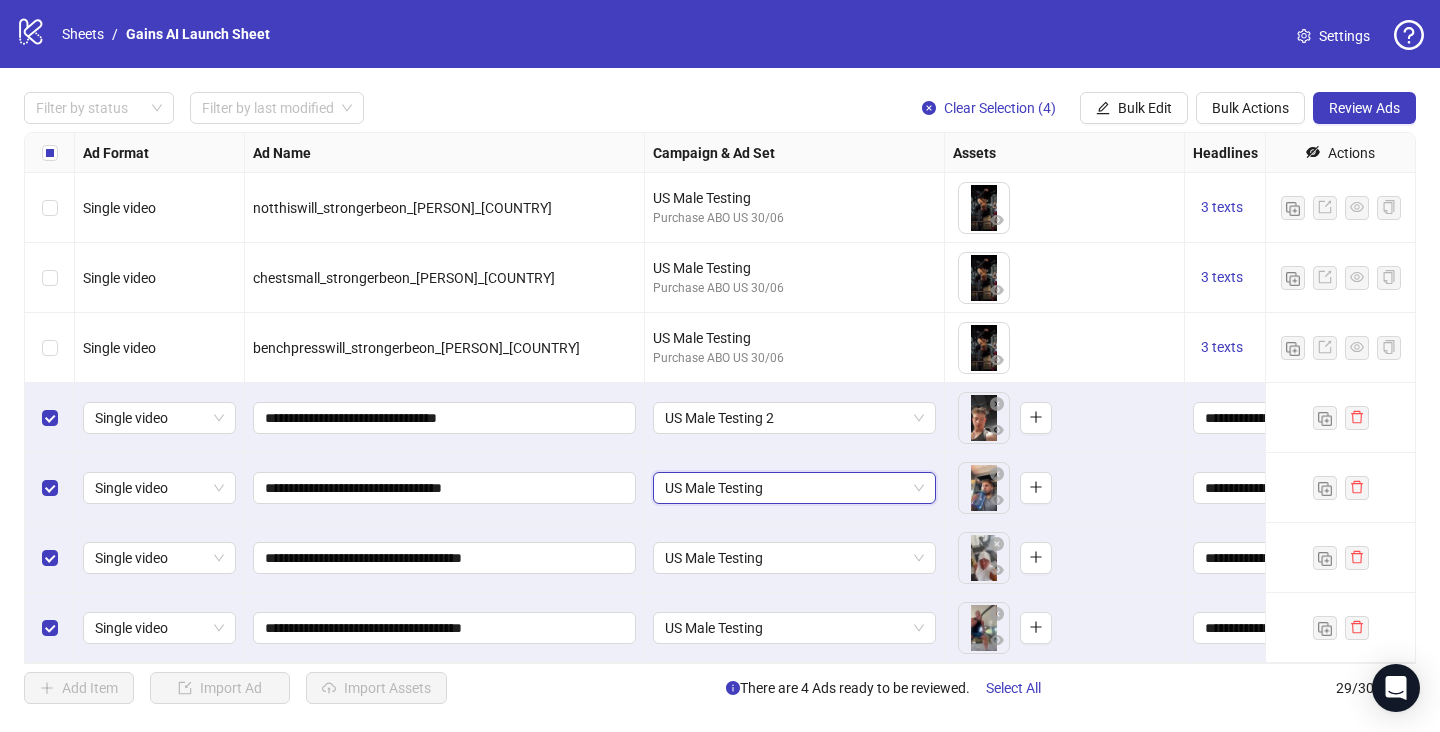 click on "US Male Testing" at bounding box center [794, 488] 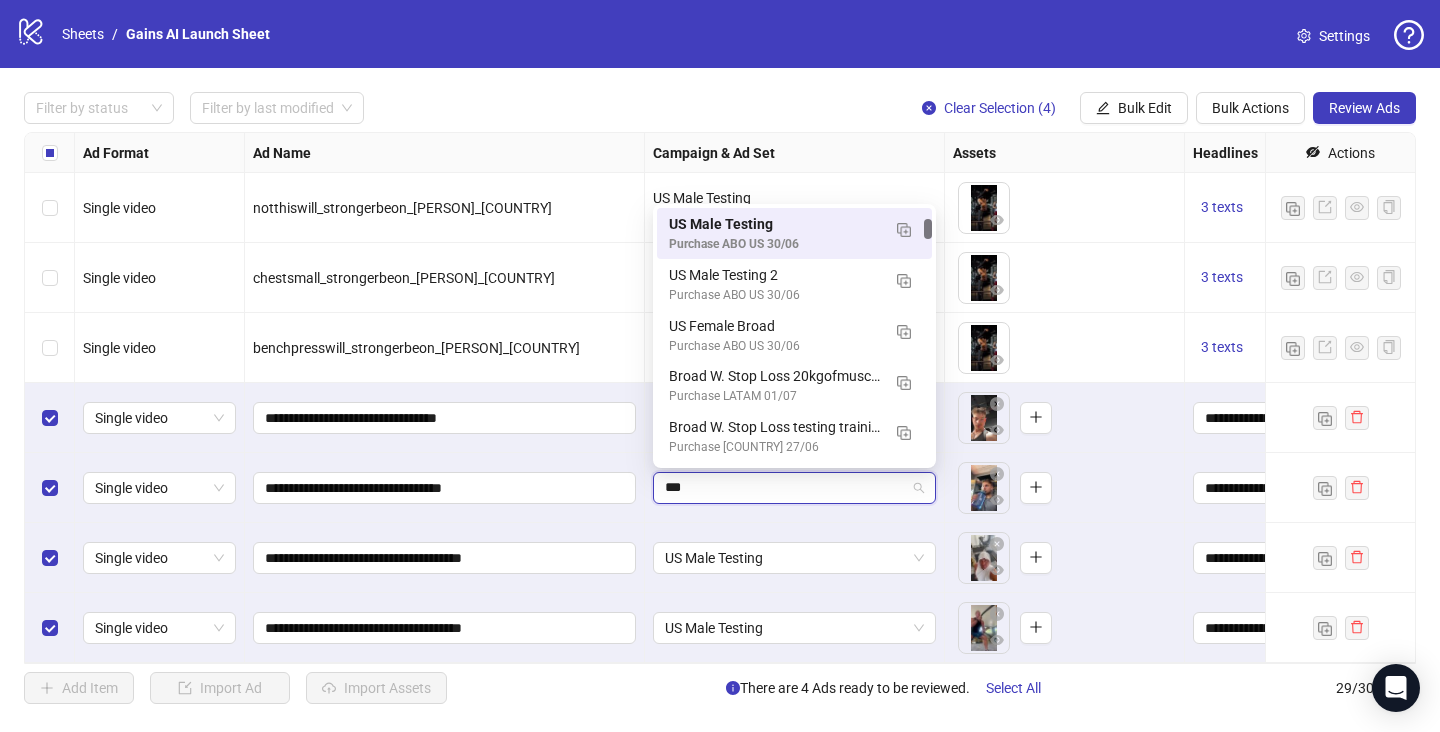scroll, scrollTop: 0, scrollLeft: 0, axis: both 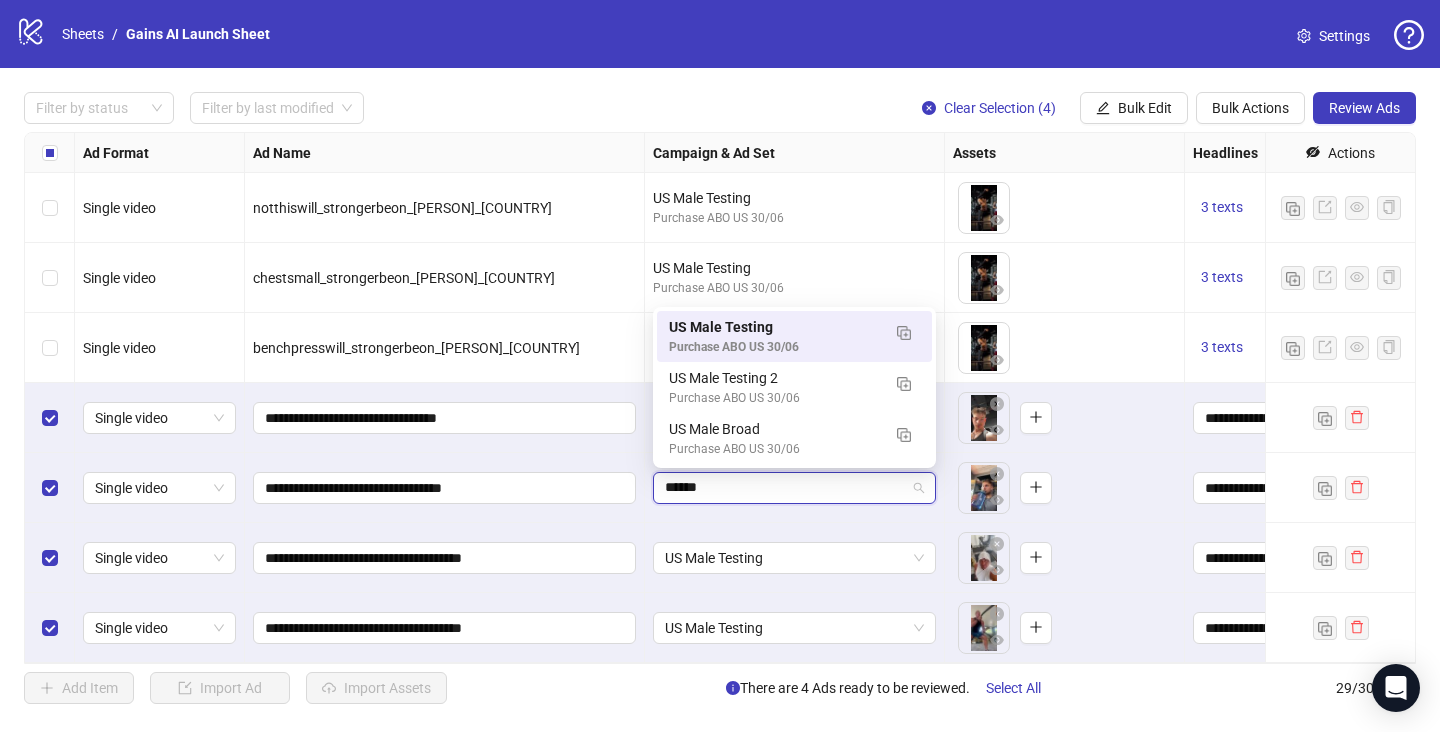 type on "*******" 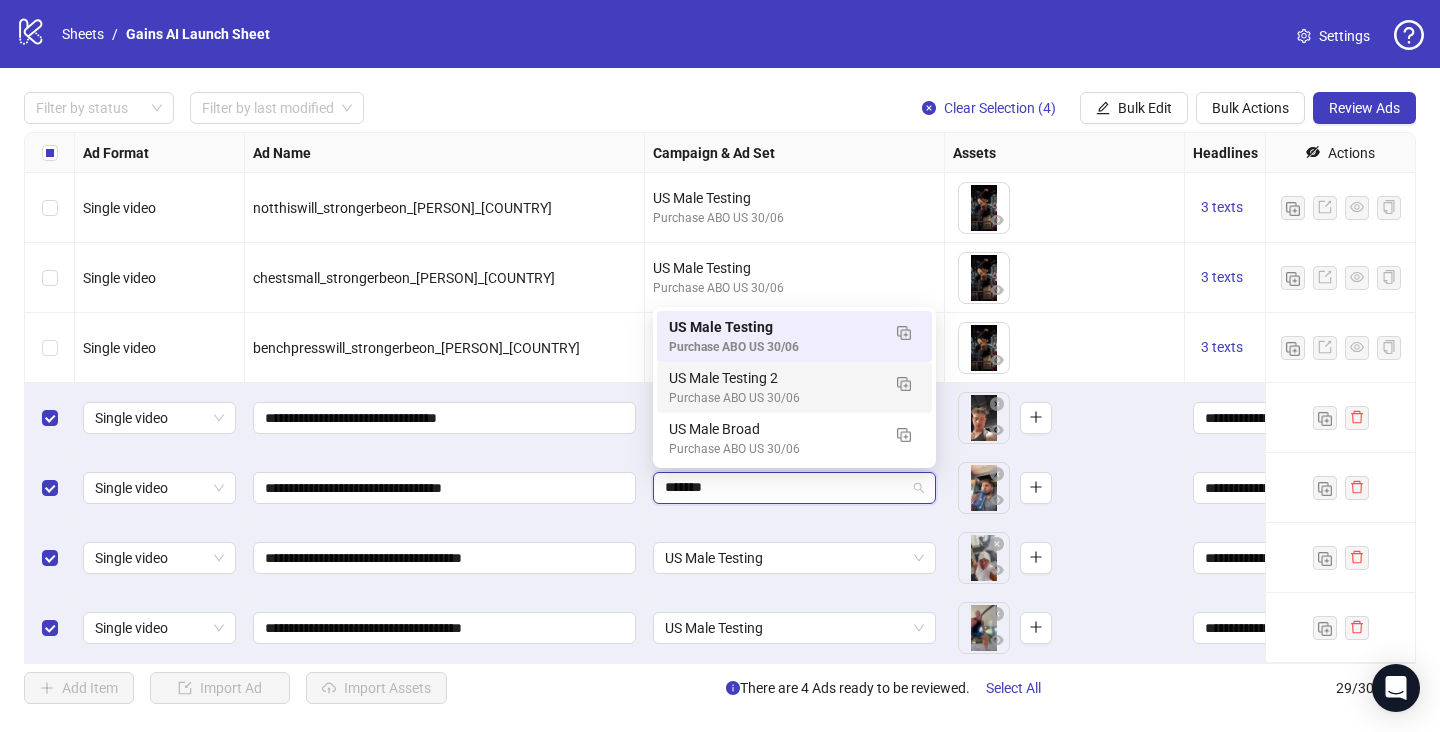 click on "US Male Testing 2" at bounding box center (774, 378) 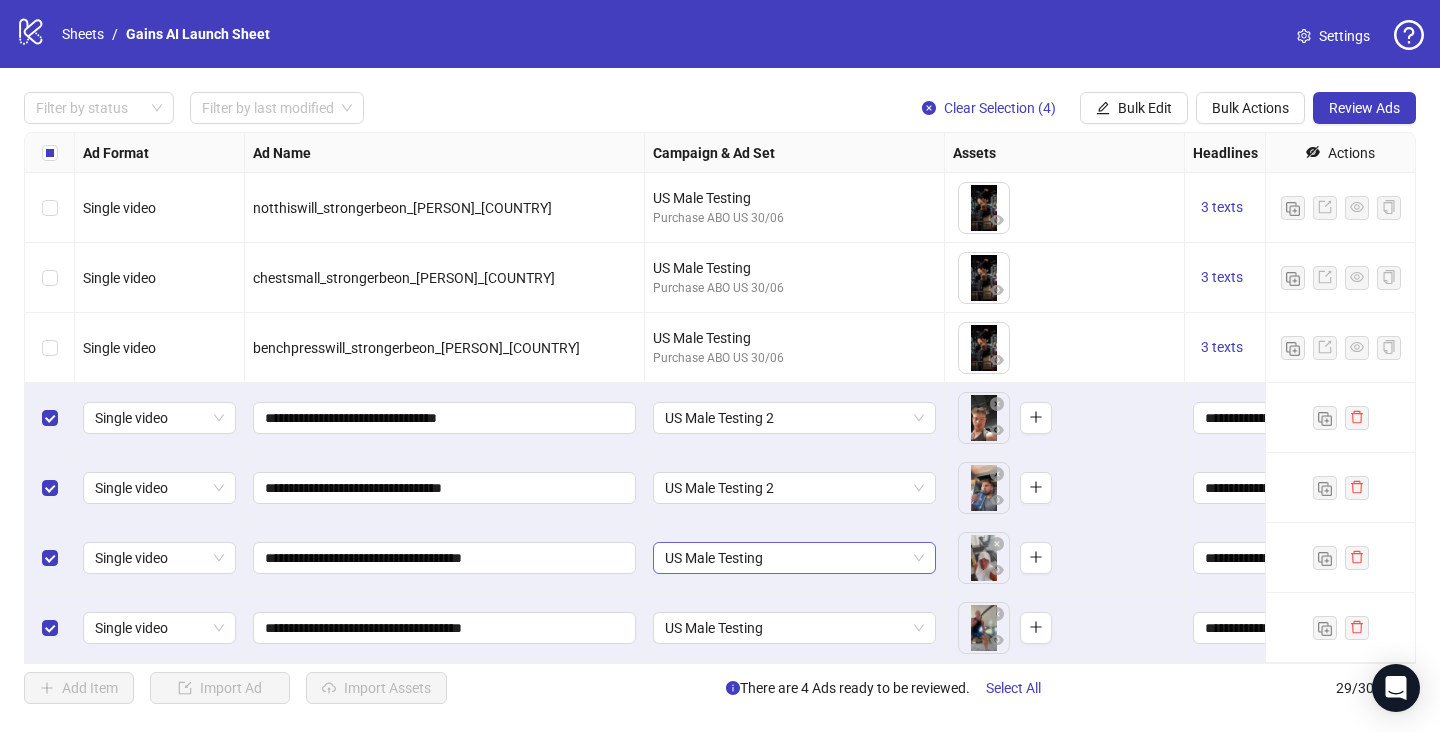 click on "US Male Testing" at bounding box center [794, 558] 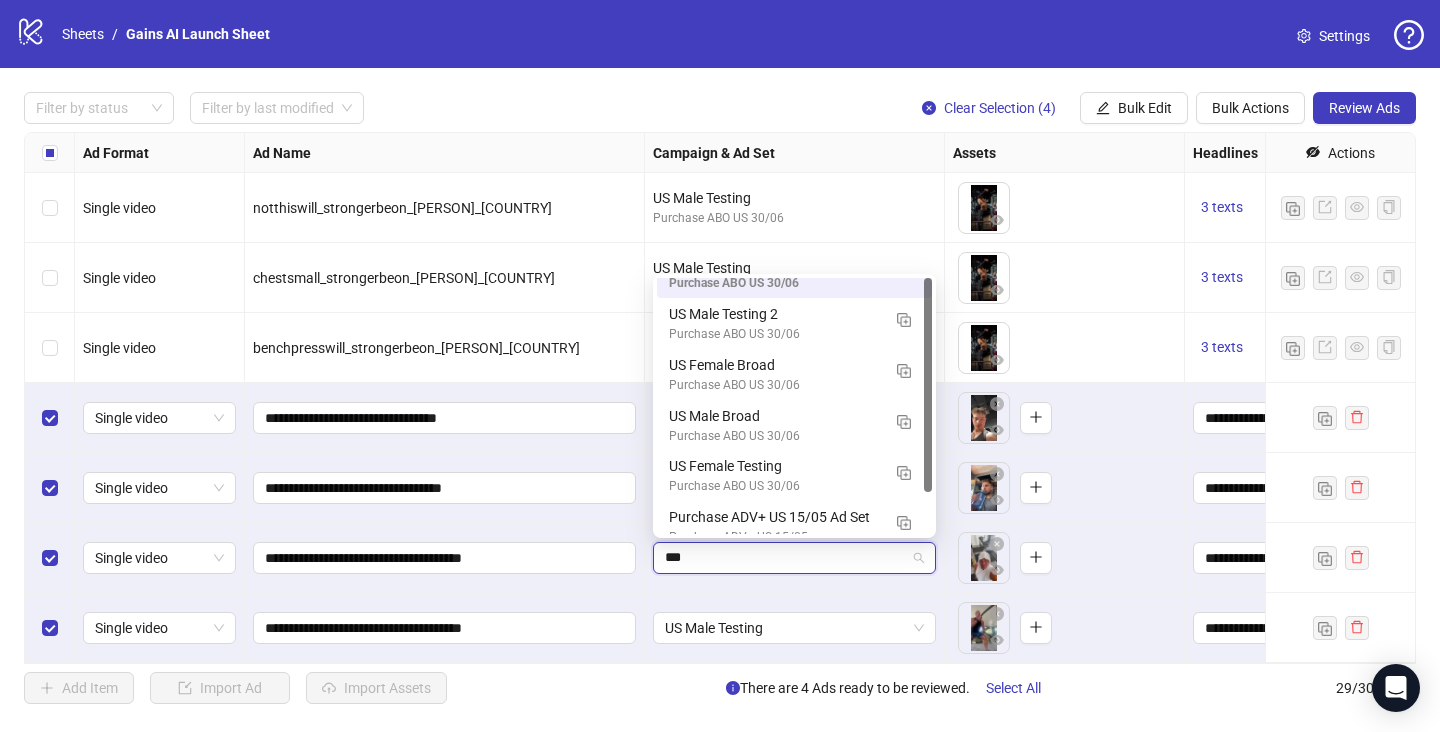 scroll, scrollTop: 0, scrollLeft: 0, axis: both 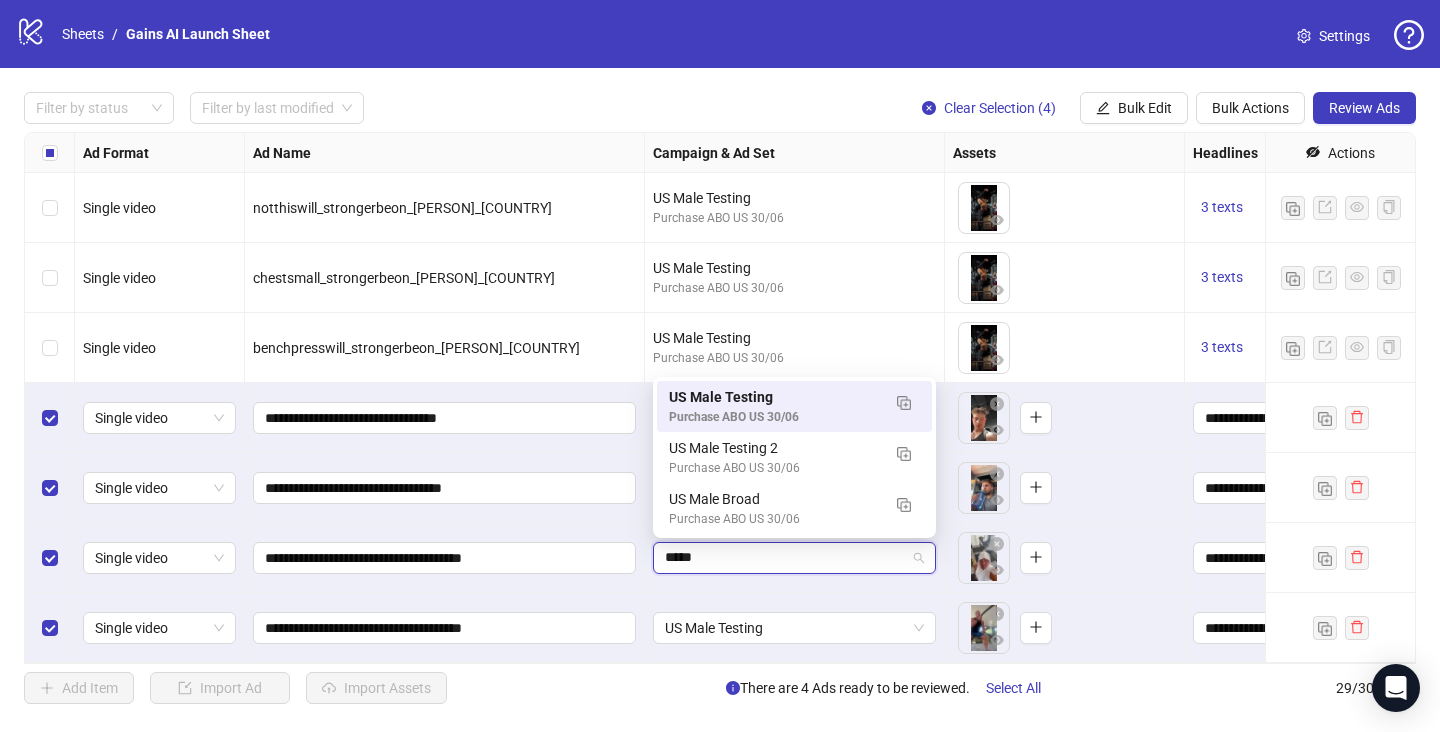 type on "******" 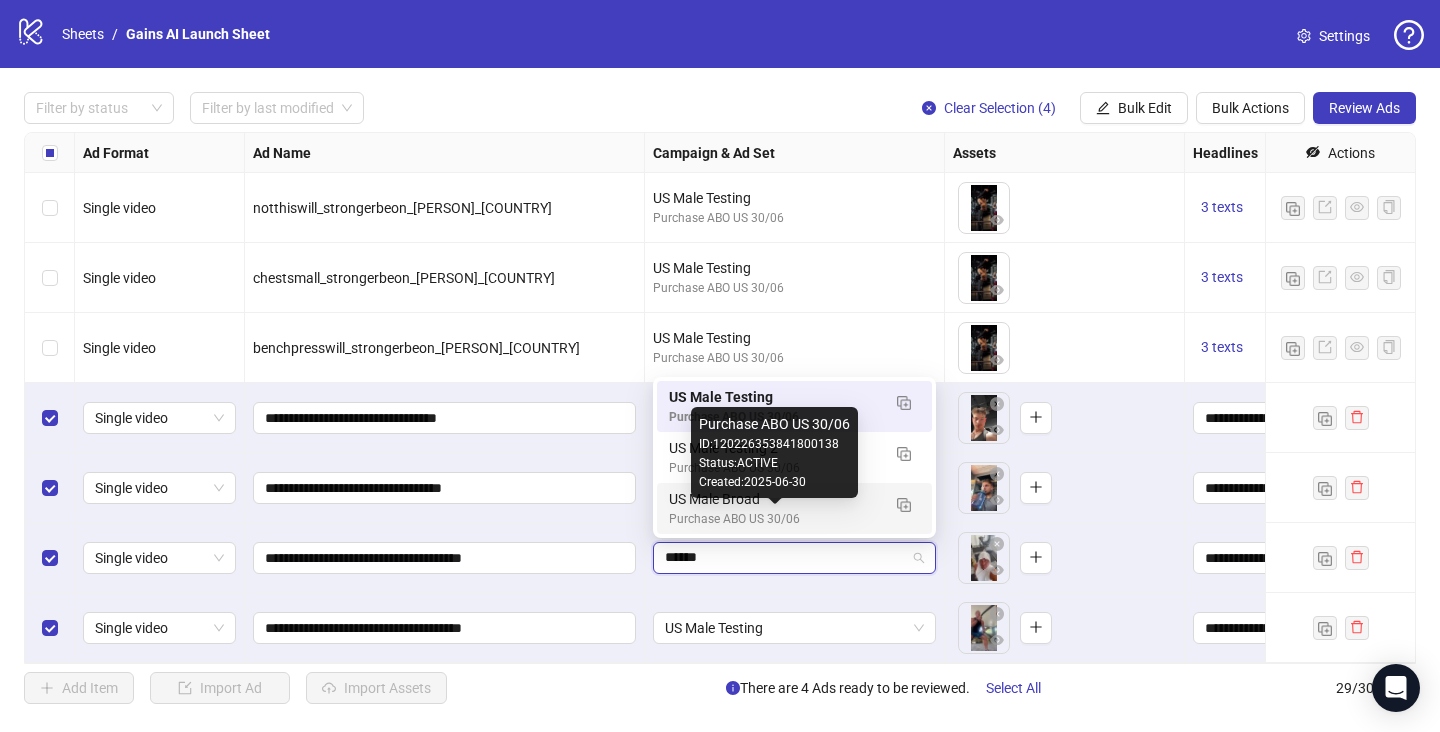 type 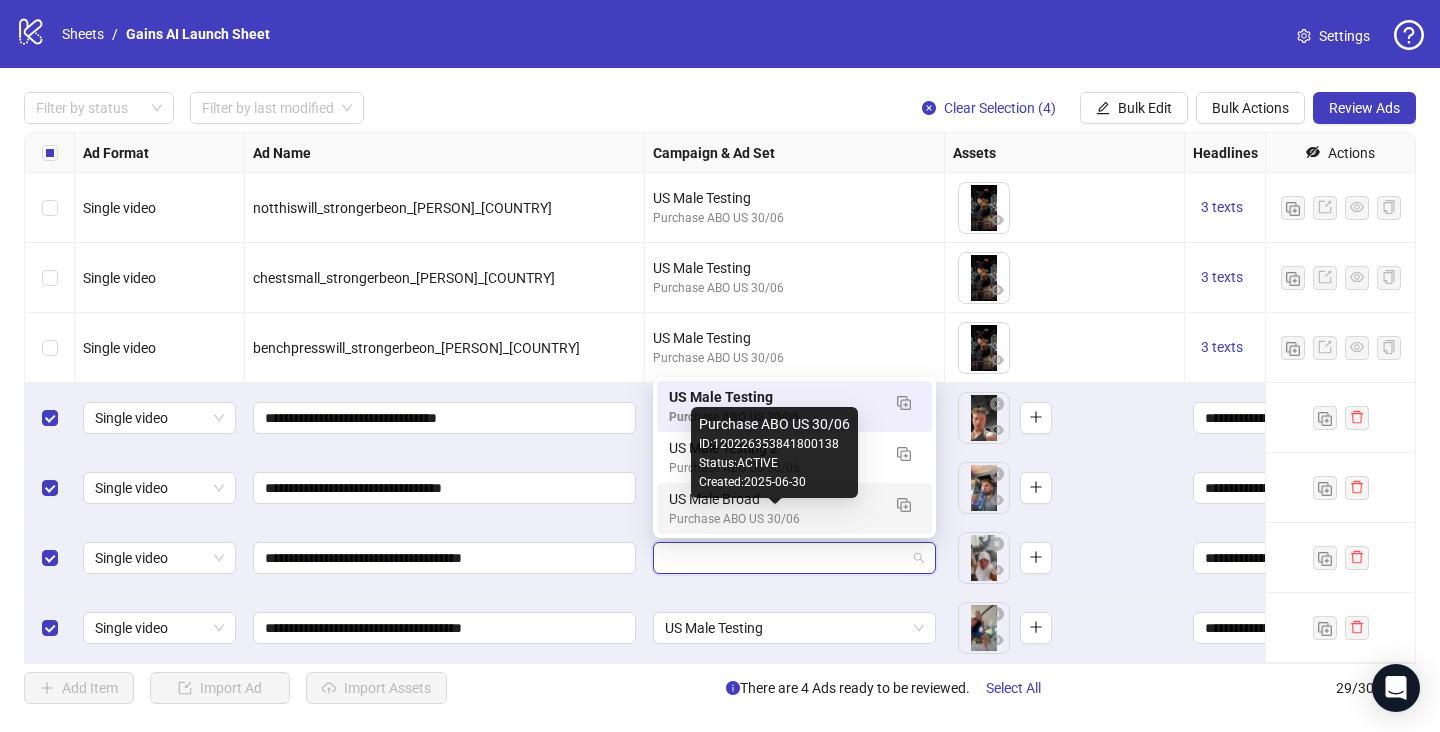click on "Status:  ACTIVE" at bounding box center [774, 463] 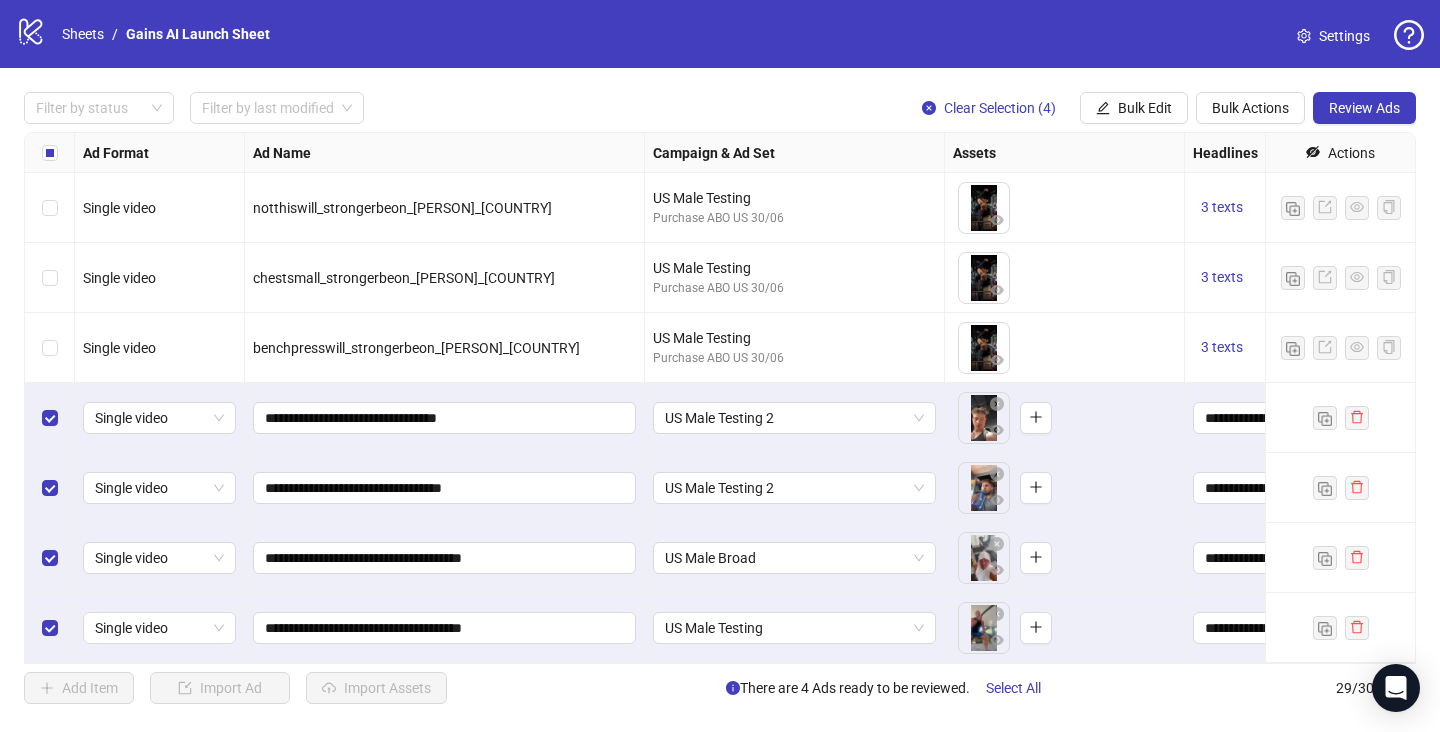 click on "US Male Broad" at bounding box center (795, 558) 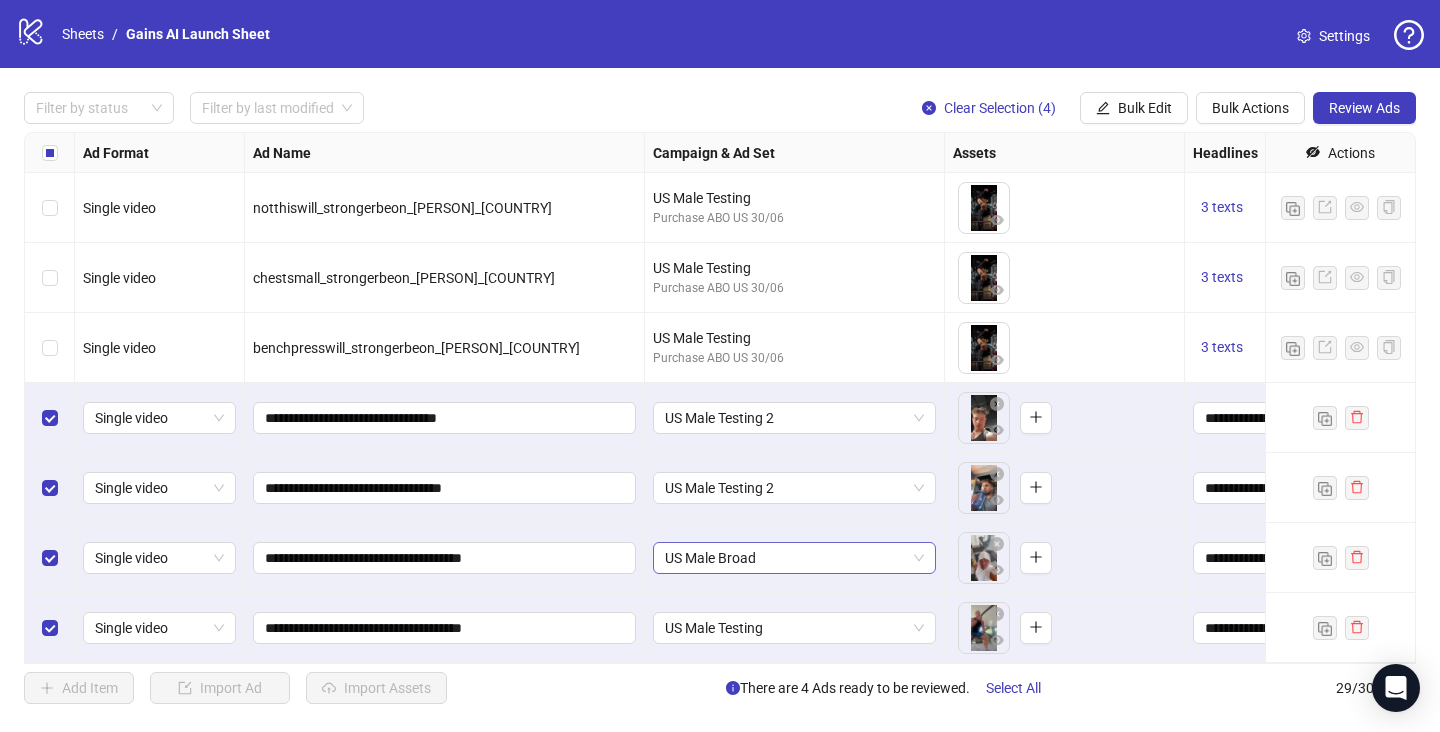 click on "US Male Broad" at bounding box center [794, 558] 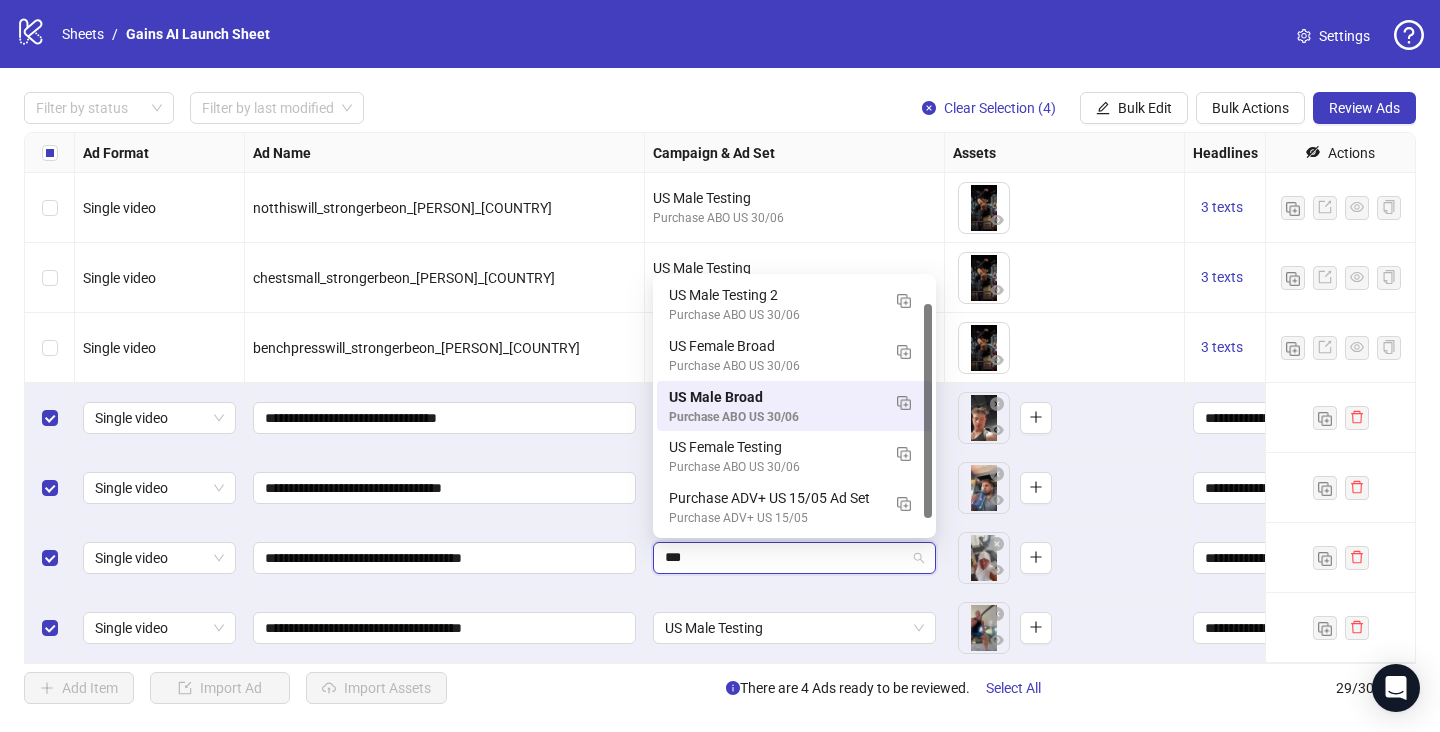 scroll, scrollTop: 0, scrollLeft: 0, axis: both 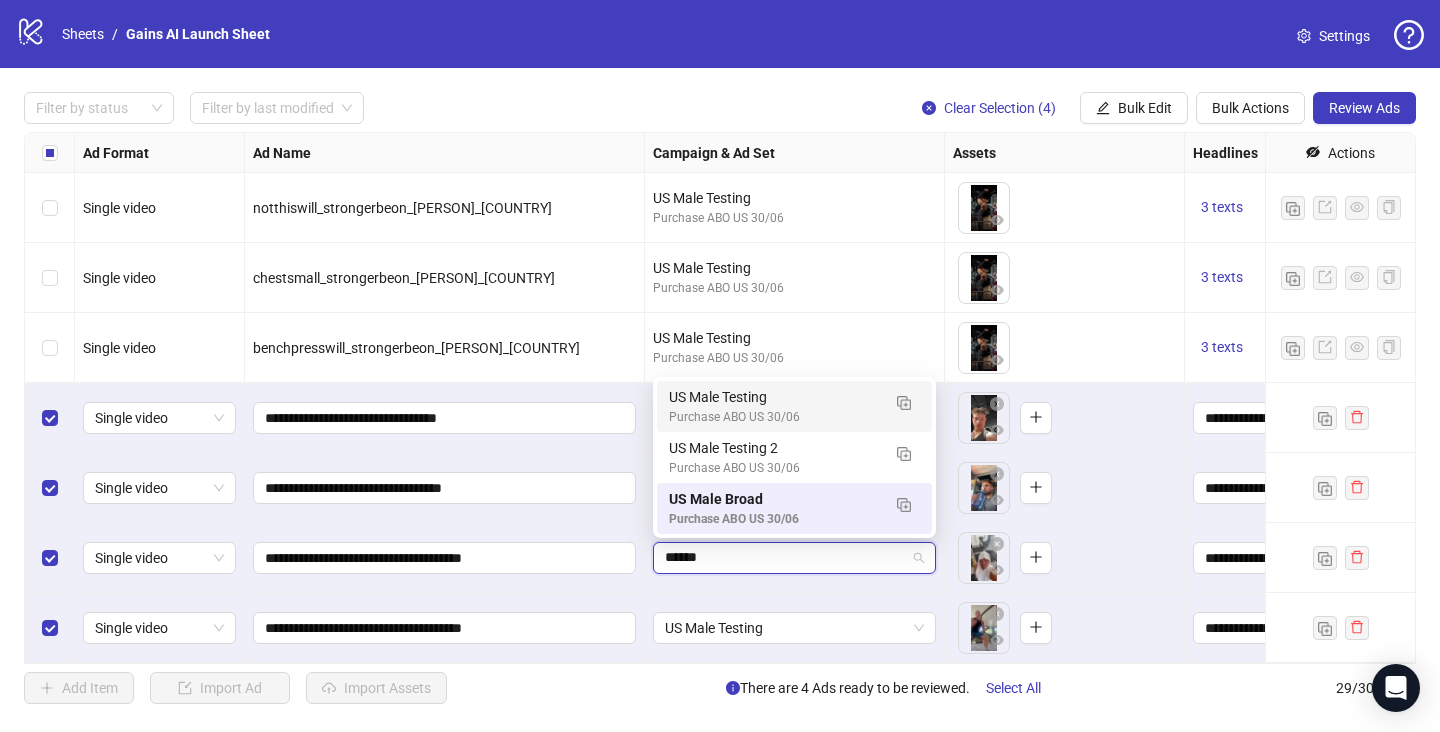 type on "*******" 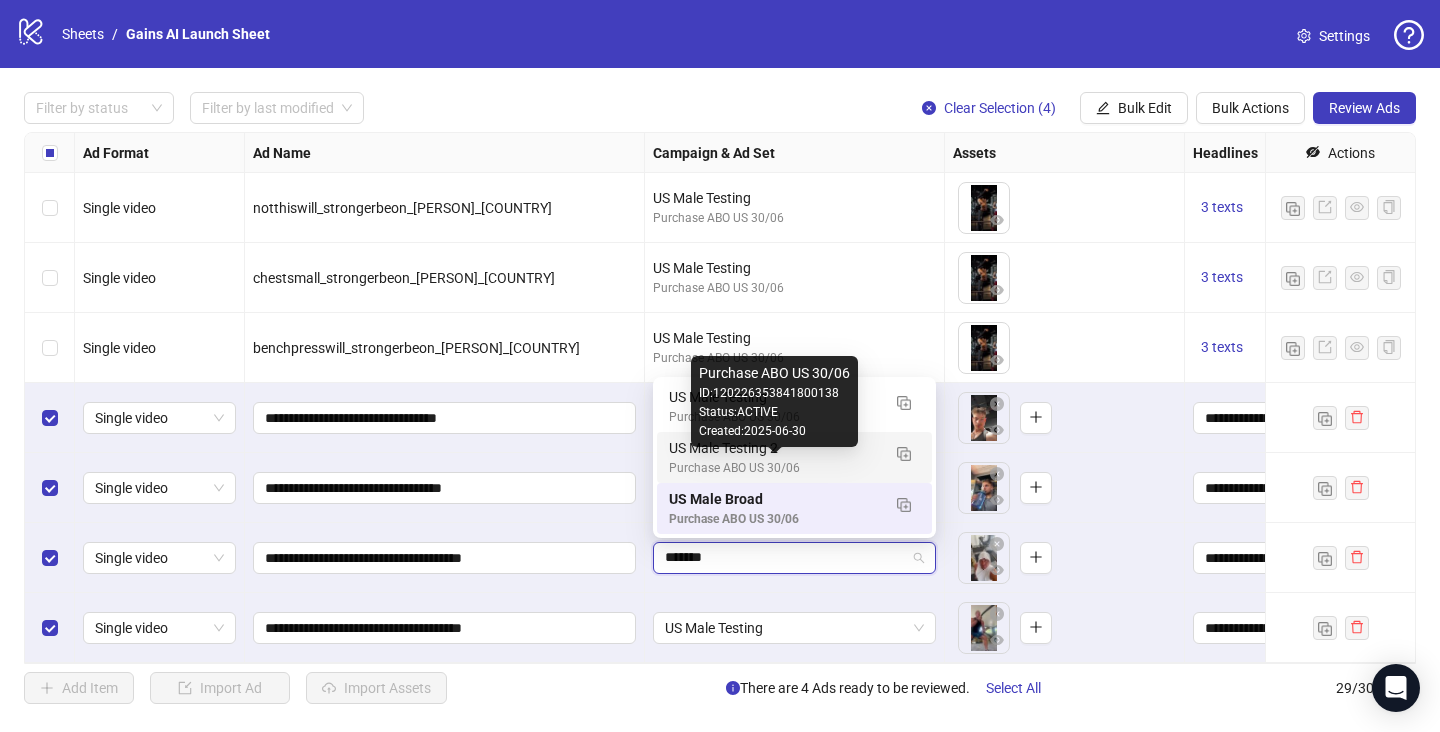 click on "US Male Testing 2" at bounding box center (774, 448) 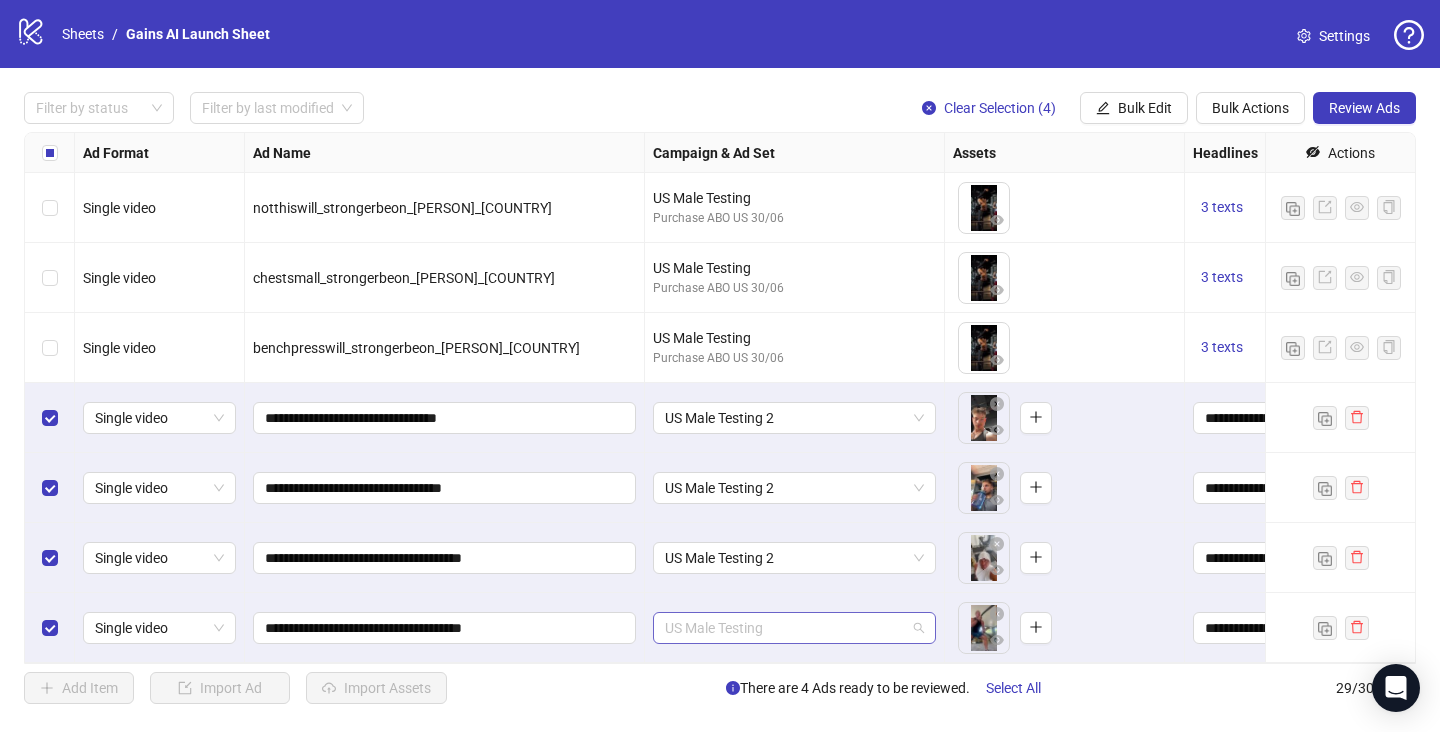 click on "US Male Testing" at bounding box center (794, 628) 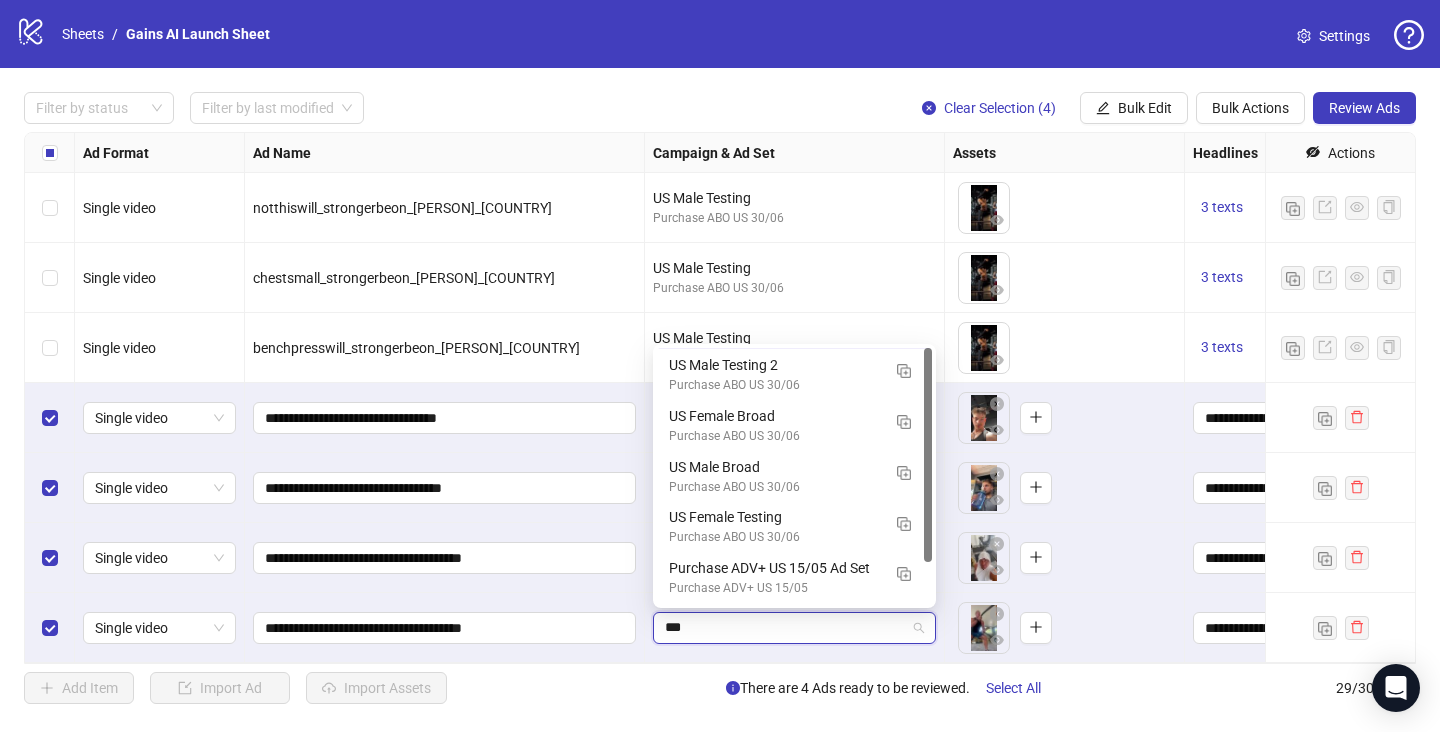 scroll, scrollTop: 0, scrollLeft: 0, axis: both 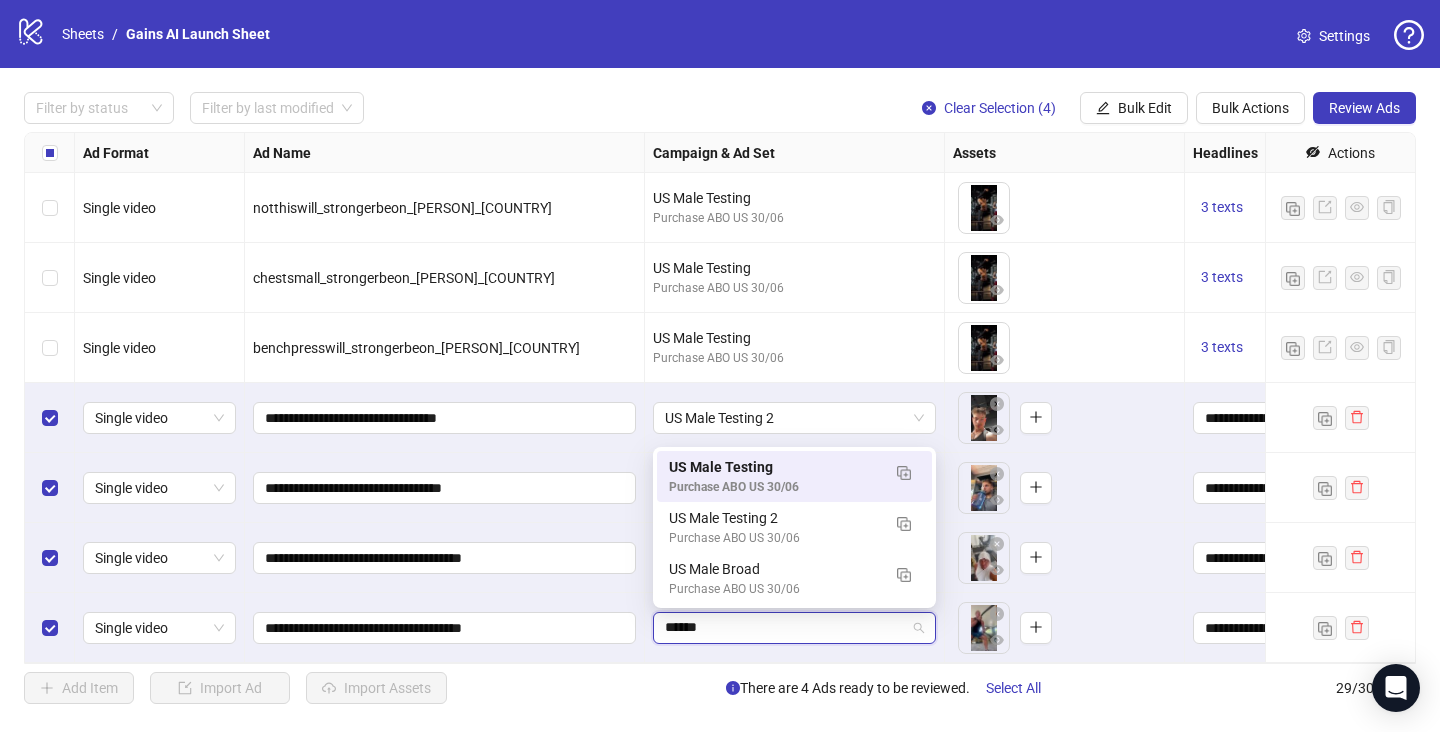 type on "*******" 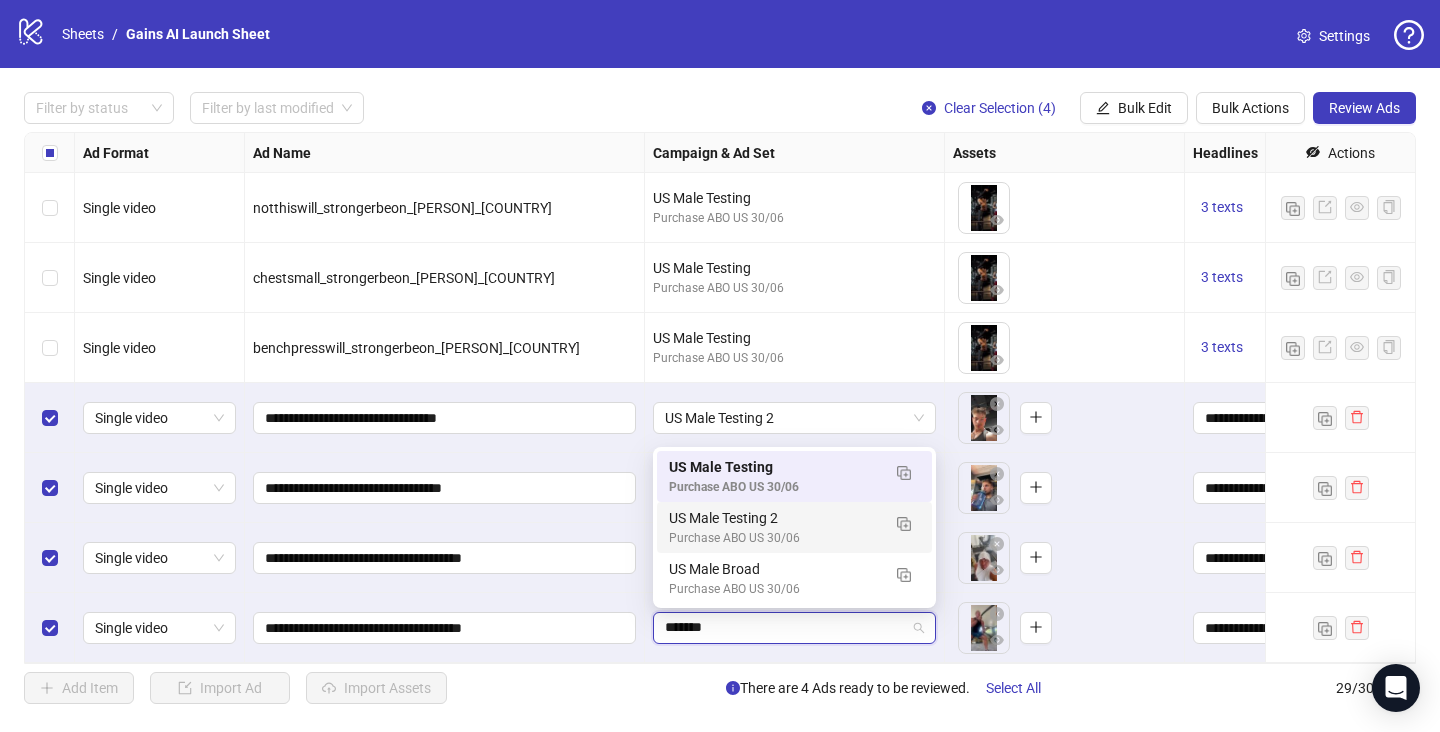 click on "US Male Testing 2" at bounding box center (774, 518) 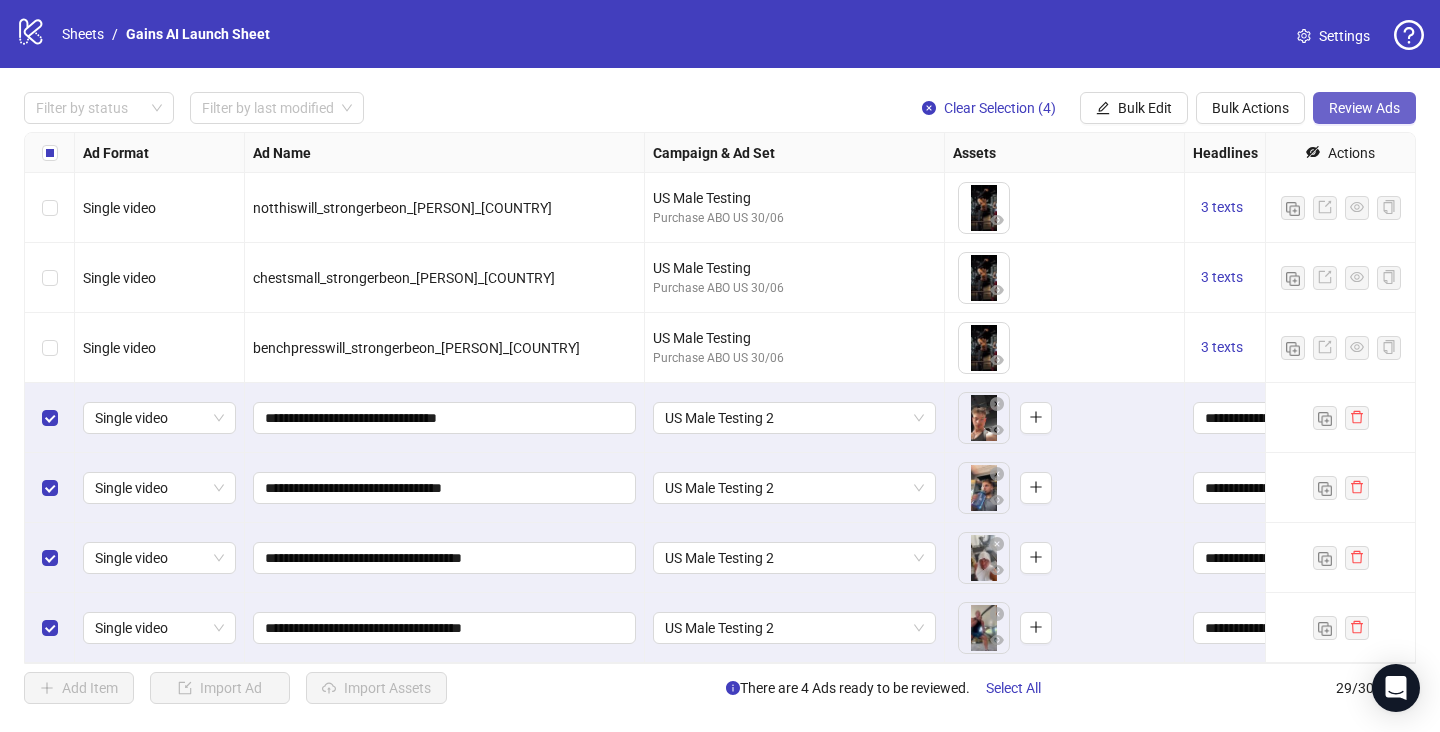 click on "Review Ads" at bounding box center [1364, 108] 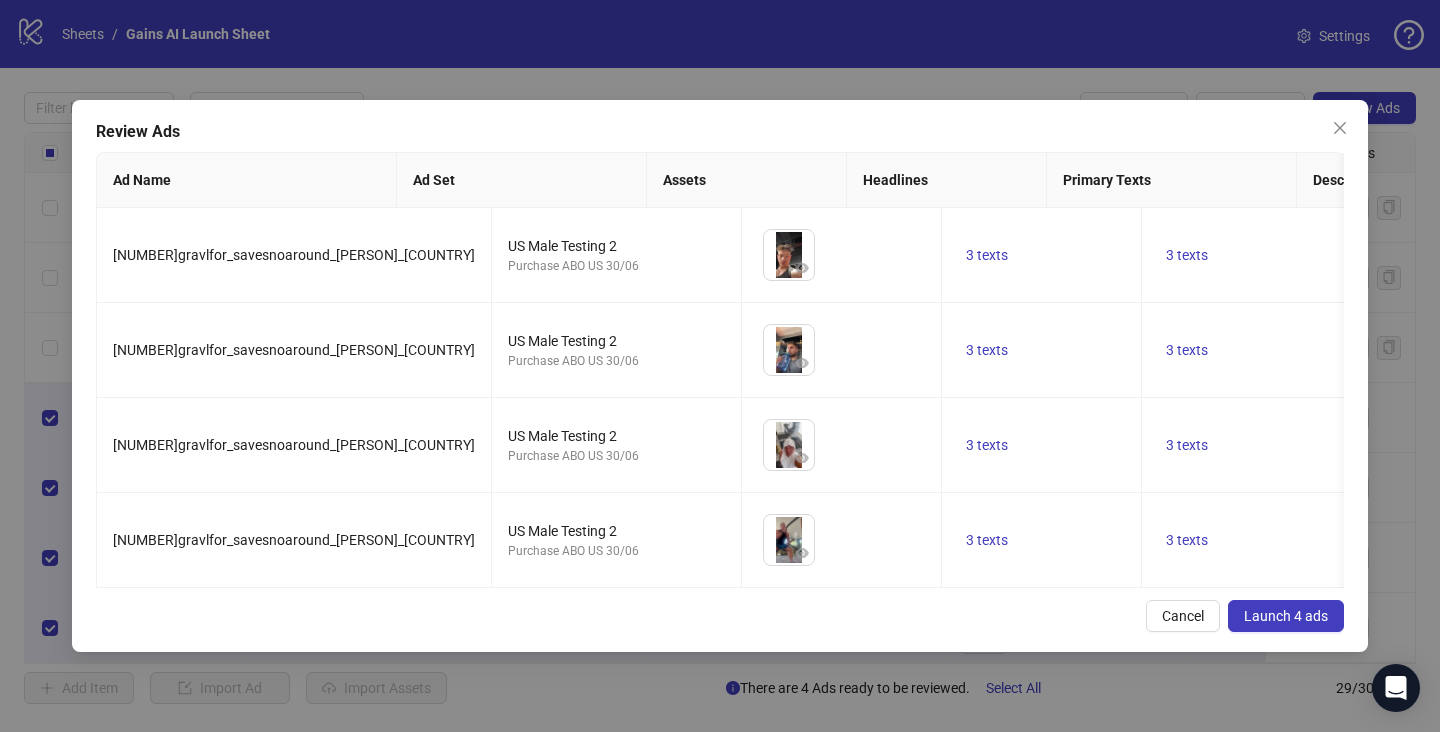 click on "Launch 4 ads" at bounding box center (1286, 616) 